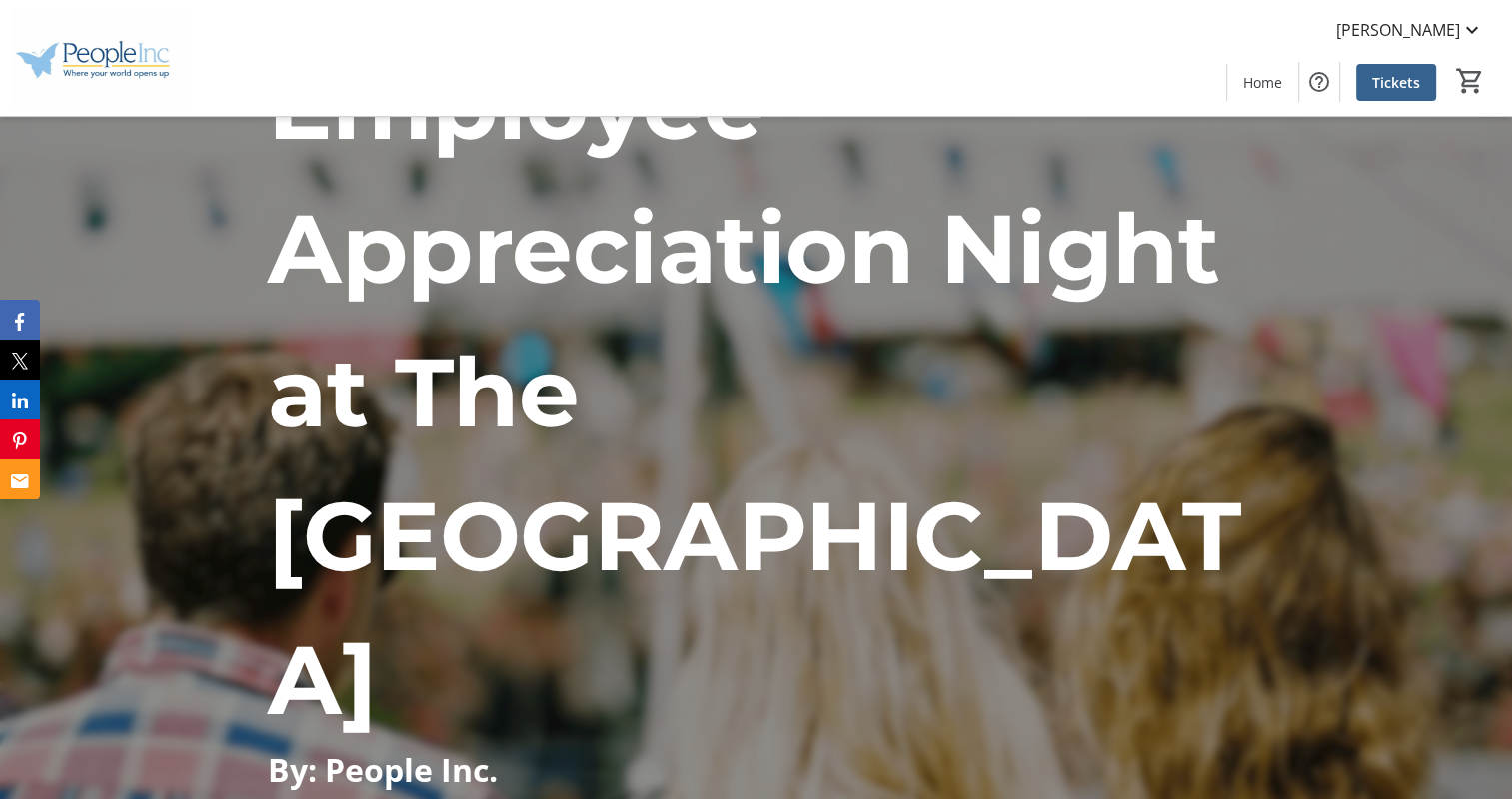 scroll, scrollTop: 300, scrollLeft: 0, axis: vertical 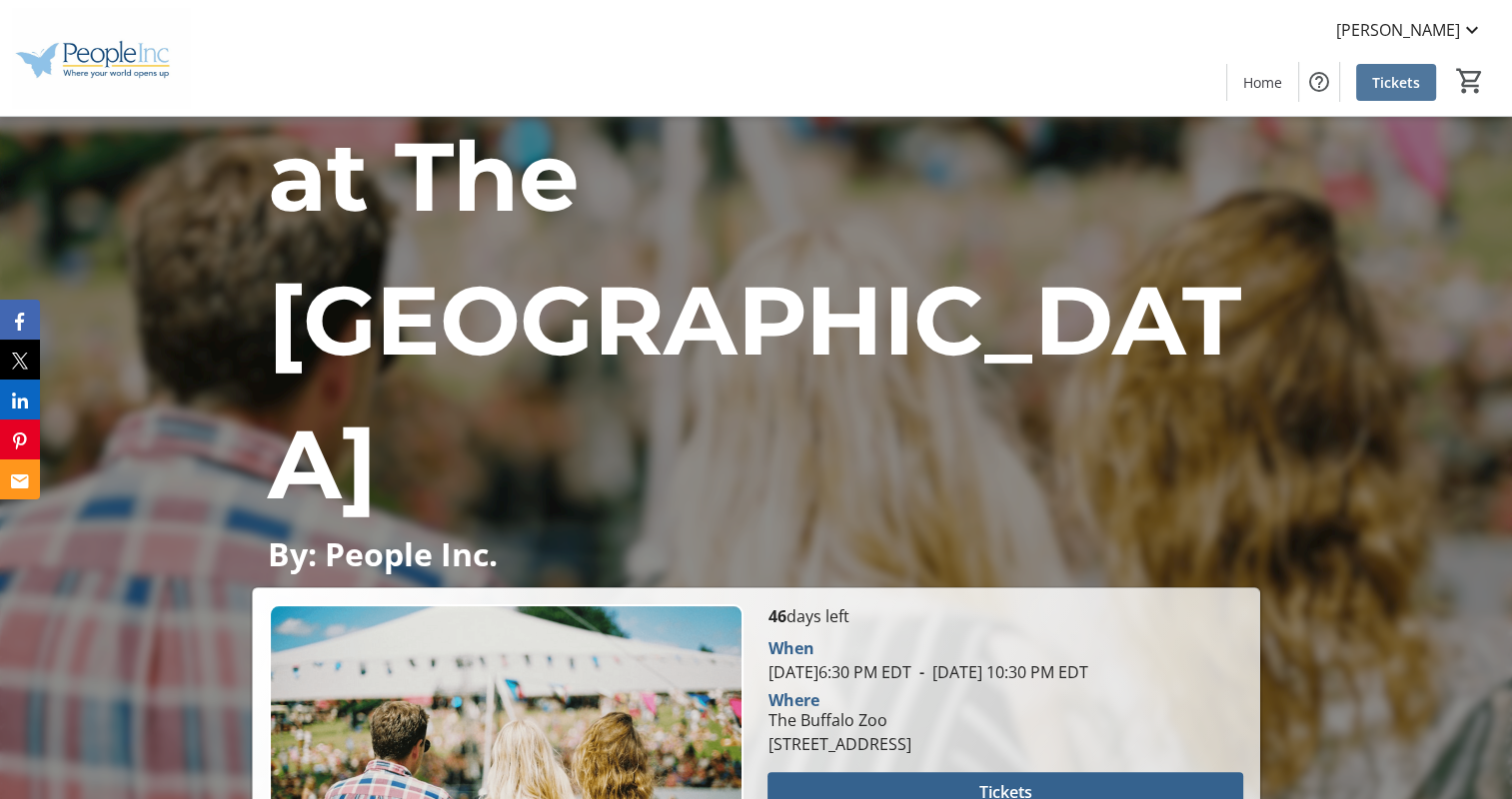 click on "Tickets" 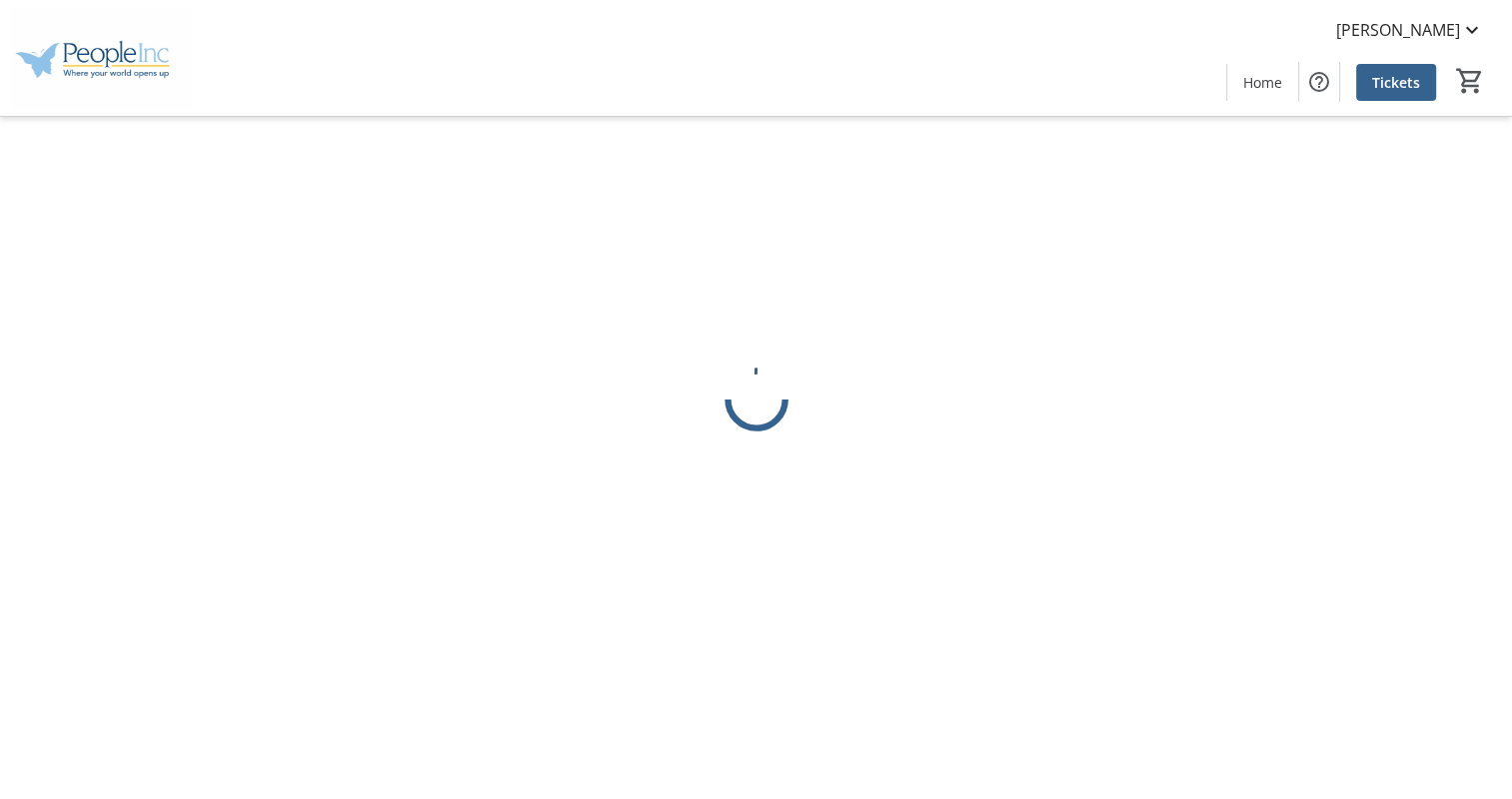 scroll, scrollTop: 0, scrollLeft: 0, axis: both 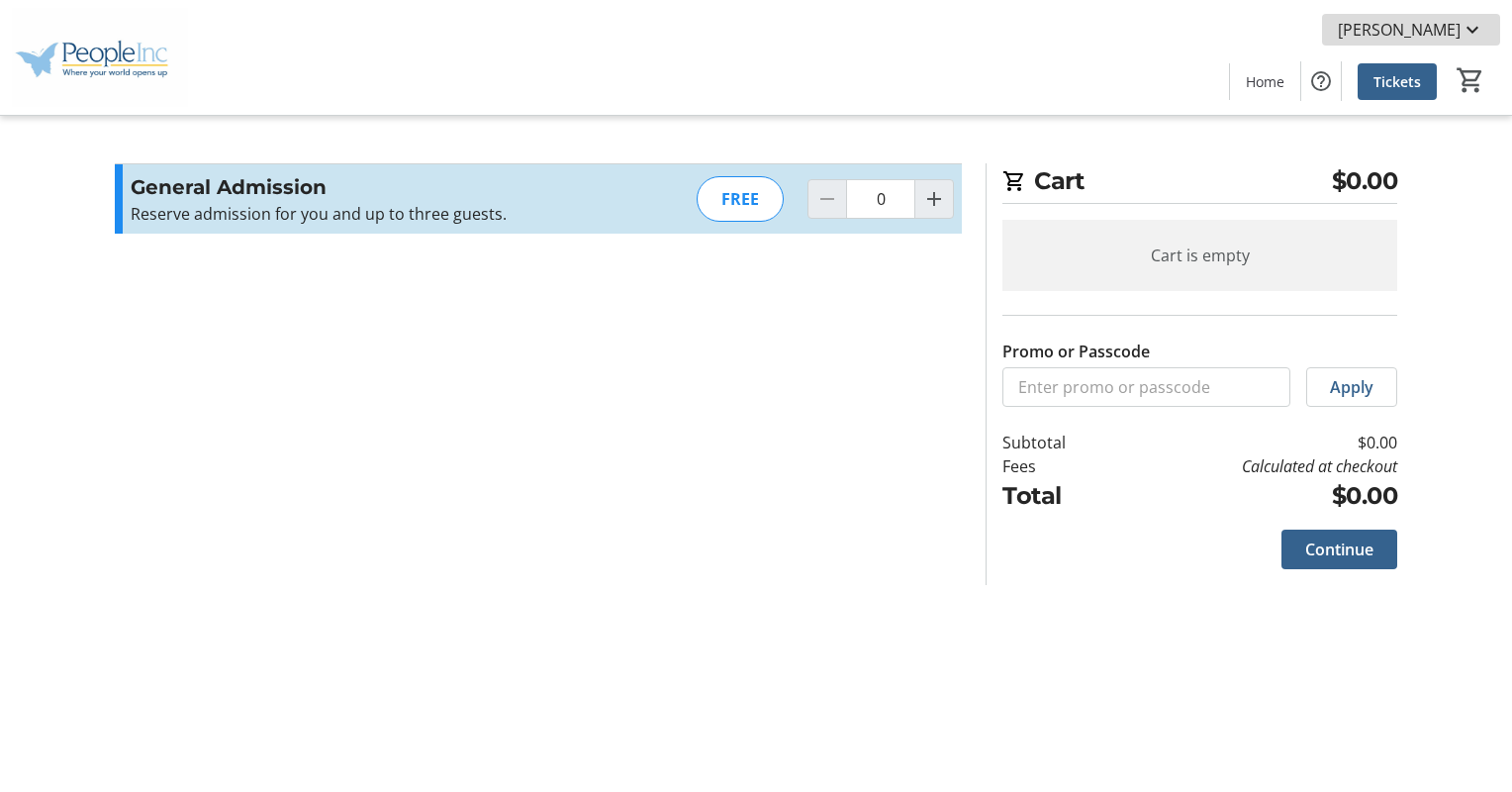 click on "[PERSON_NAME]" 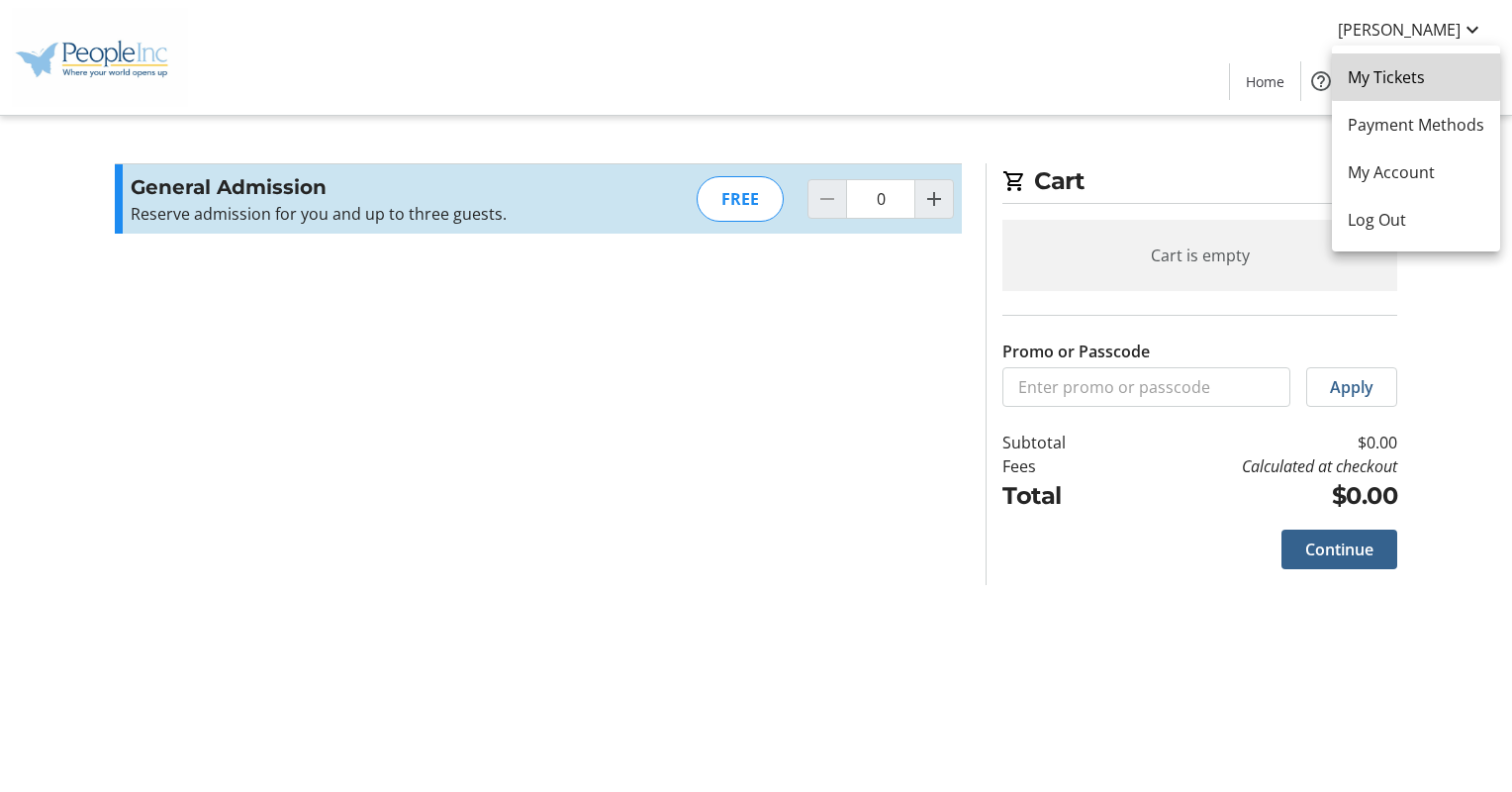 click on "My Tickets" at bounding box center [1416, 77] 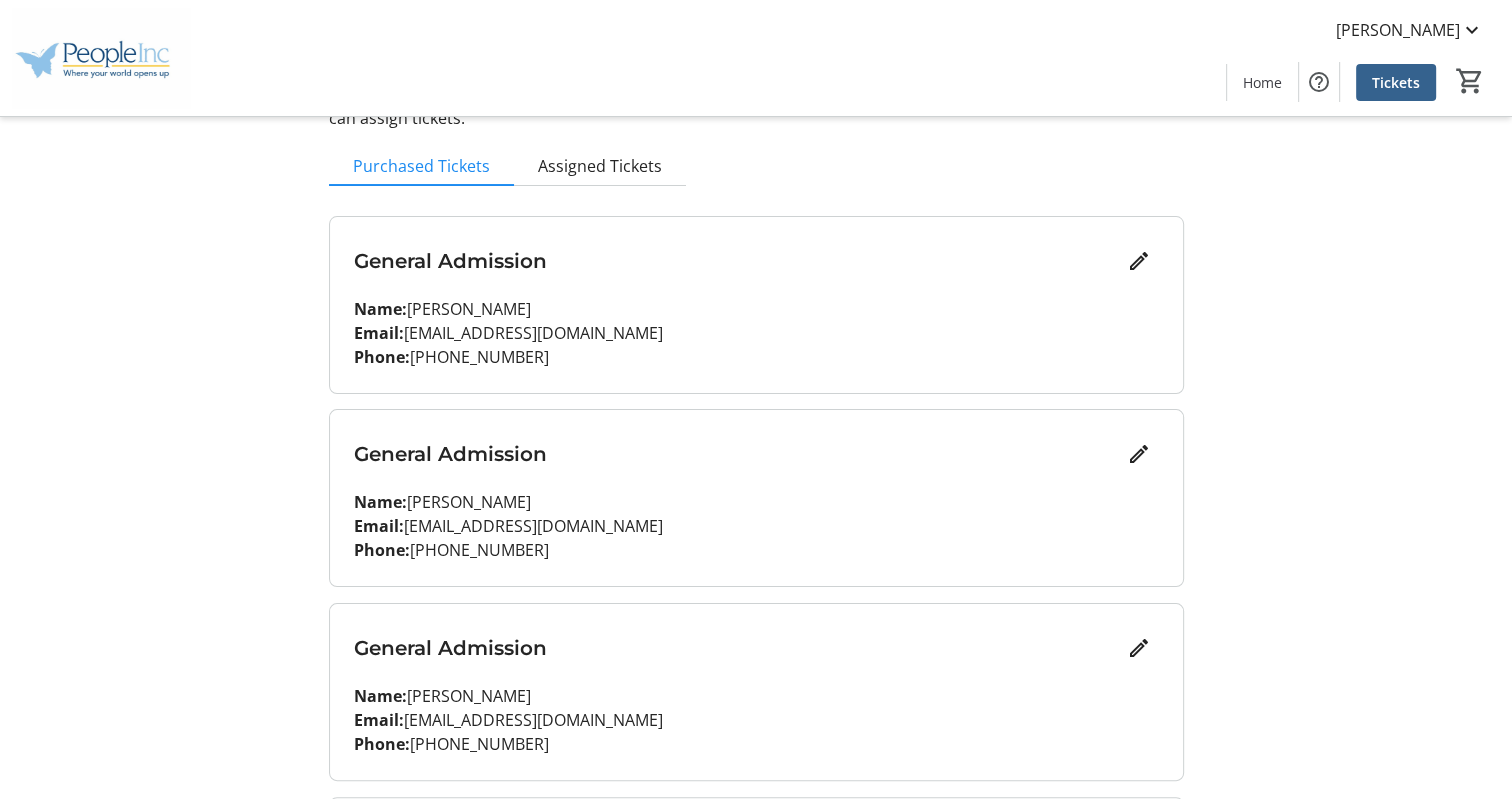 scroll, scrollTop: 25, scrollLeft: 0, axis: vertical 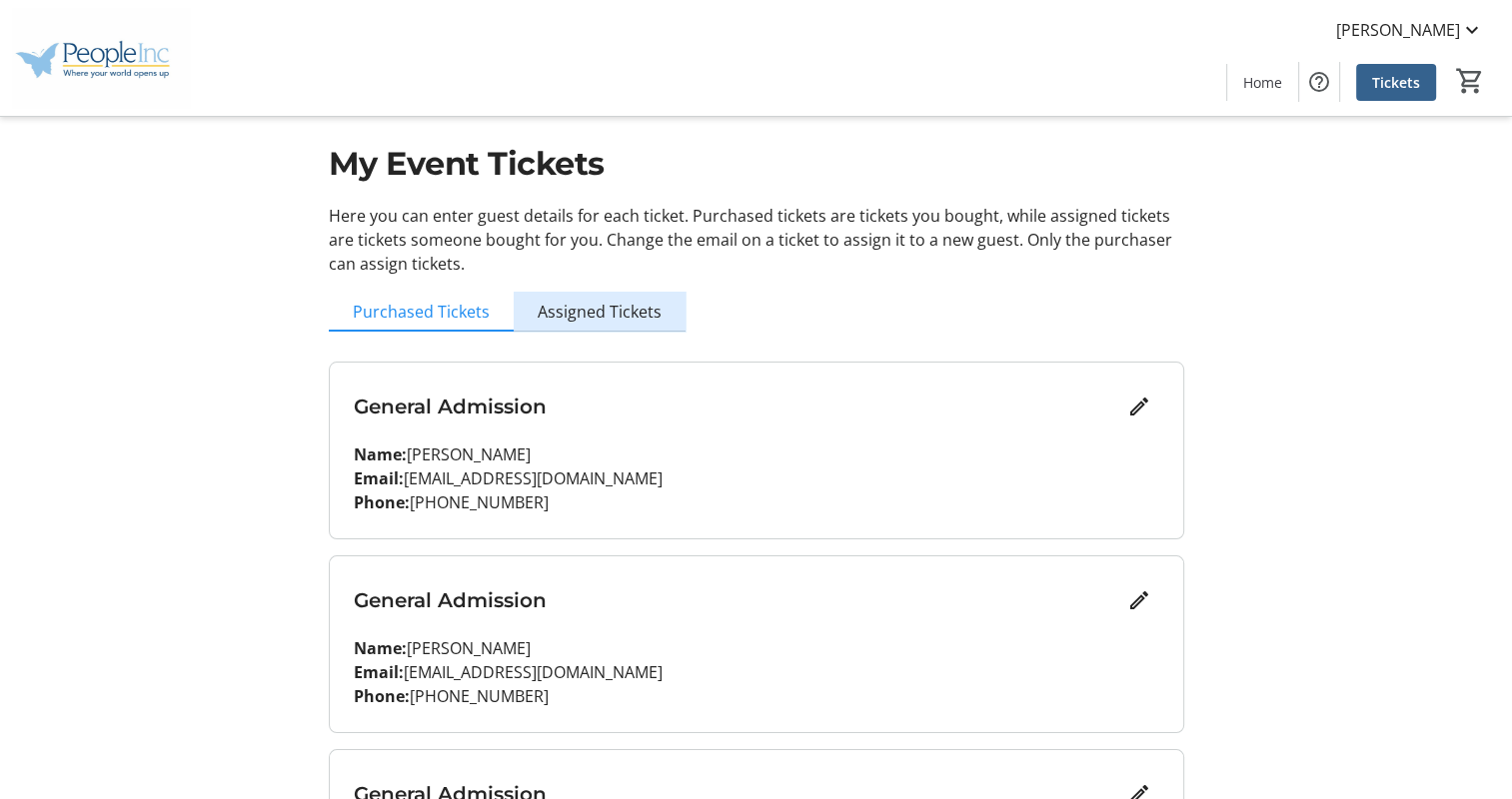 click on "Assigned Tickets" at bounding box center [600, 312] 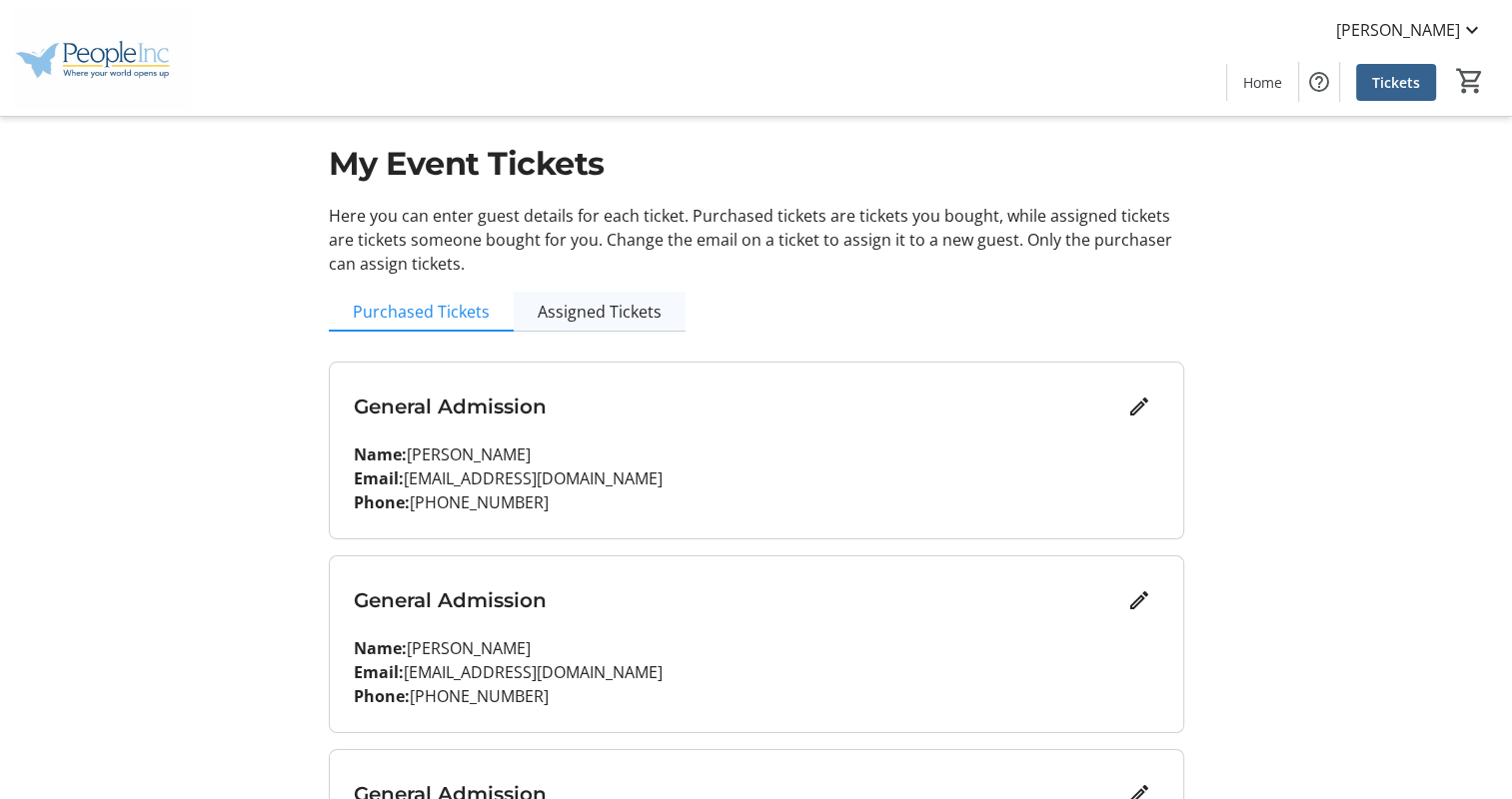 scroll, scrollTop: 0, scrollLeft: 0, axis: both 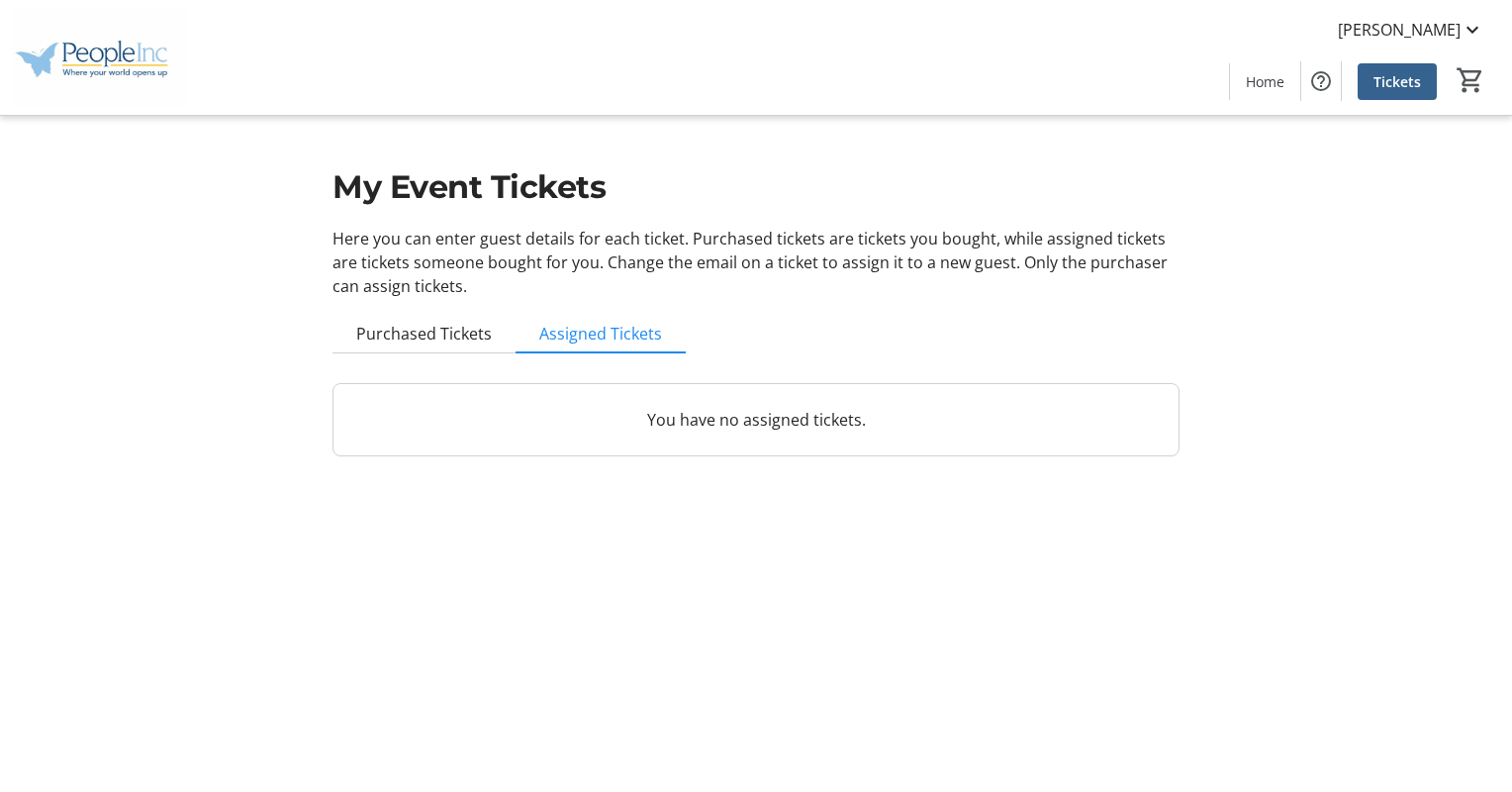 click on "You have no assigned tickets." 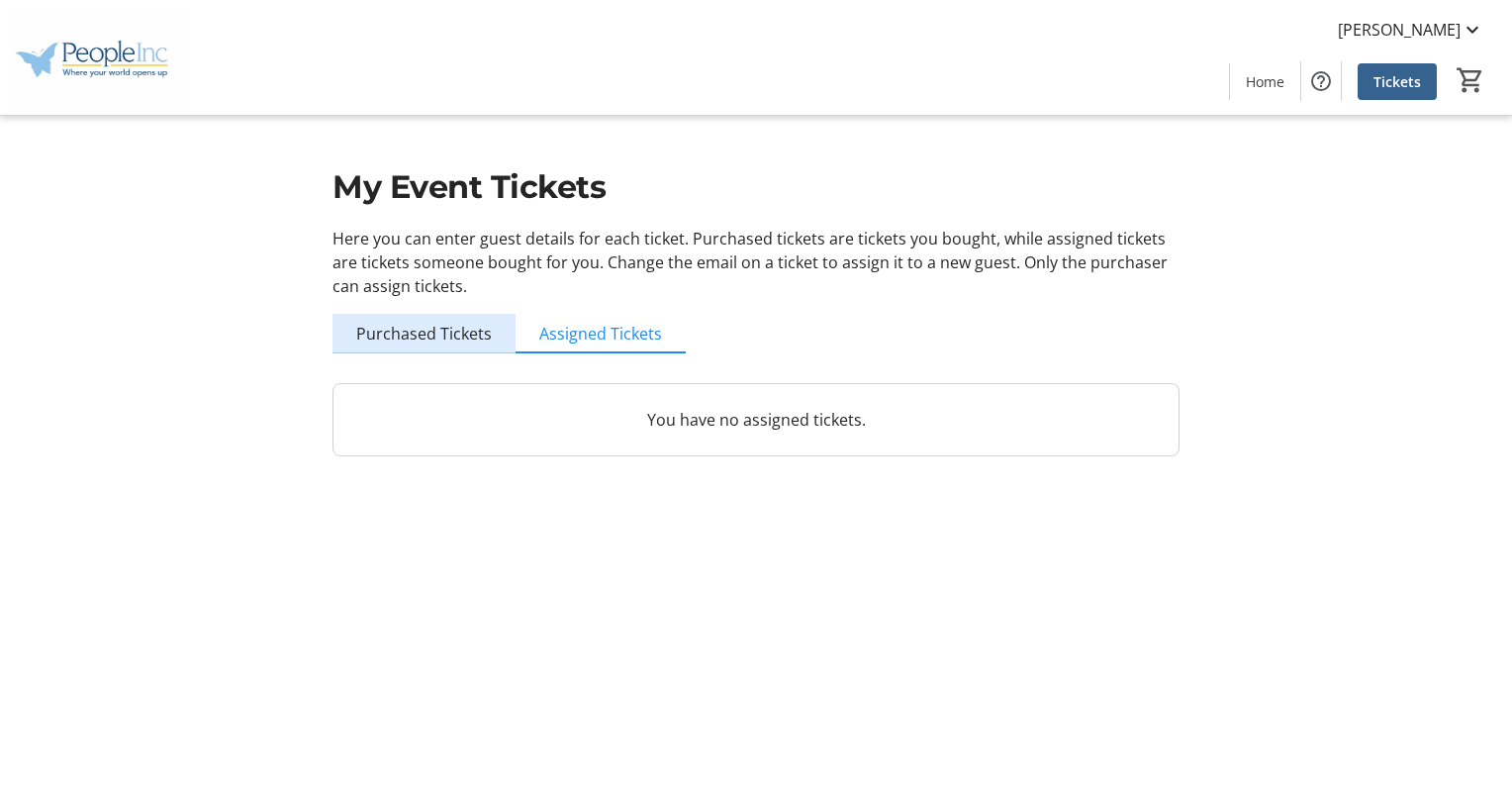 click on "Purchased Tickets" at bounding box center (424, 334) 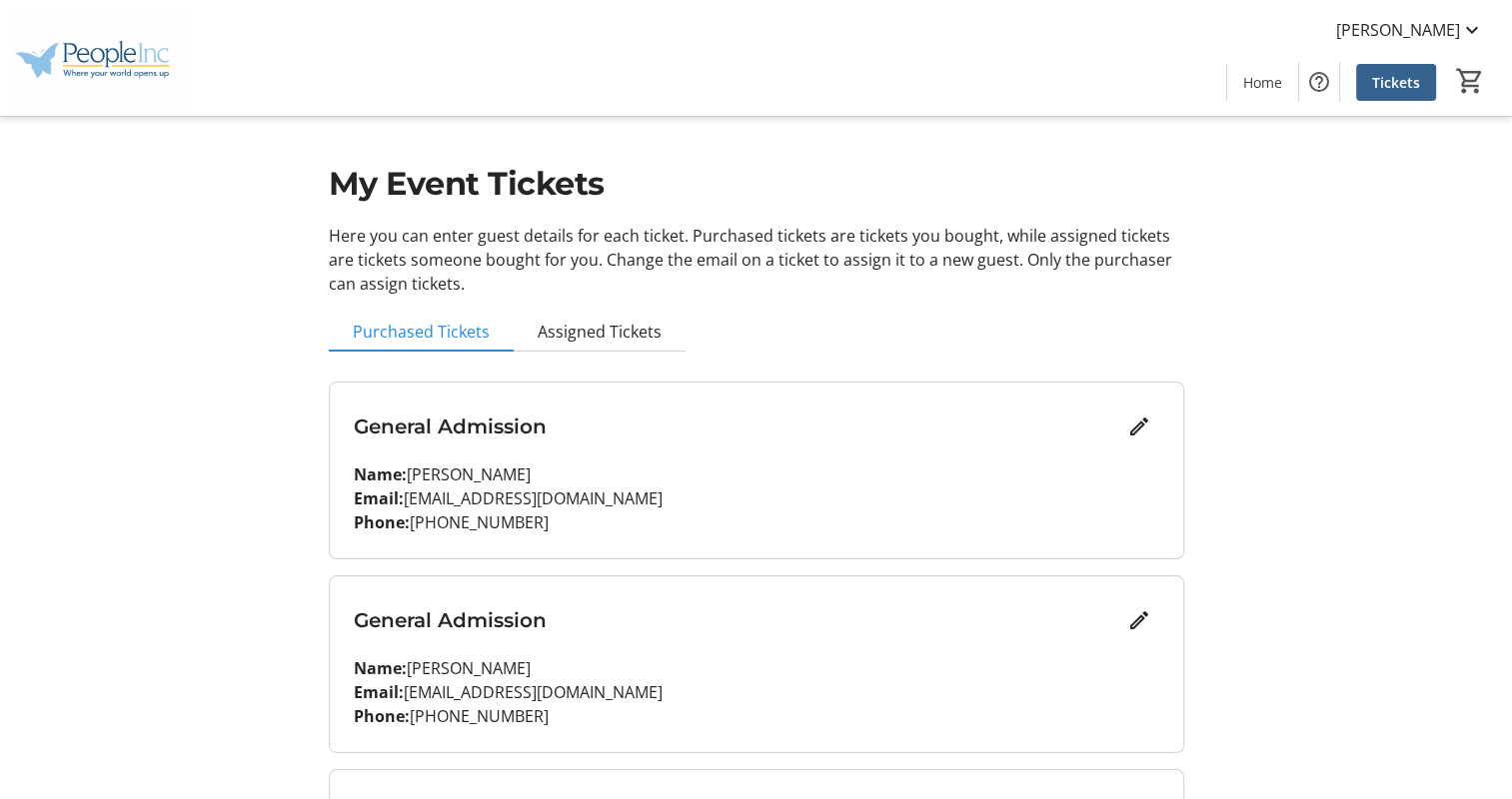 scroll, scrollTop: 0, scrollLeft: 0, axis: both 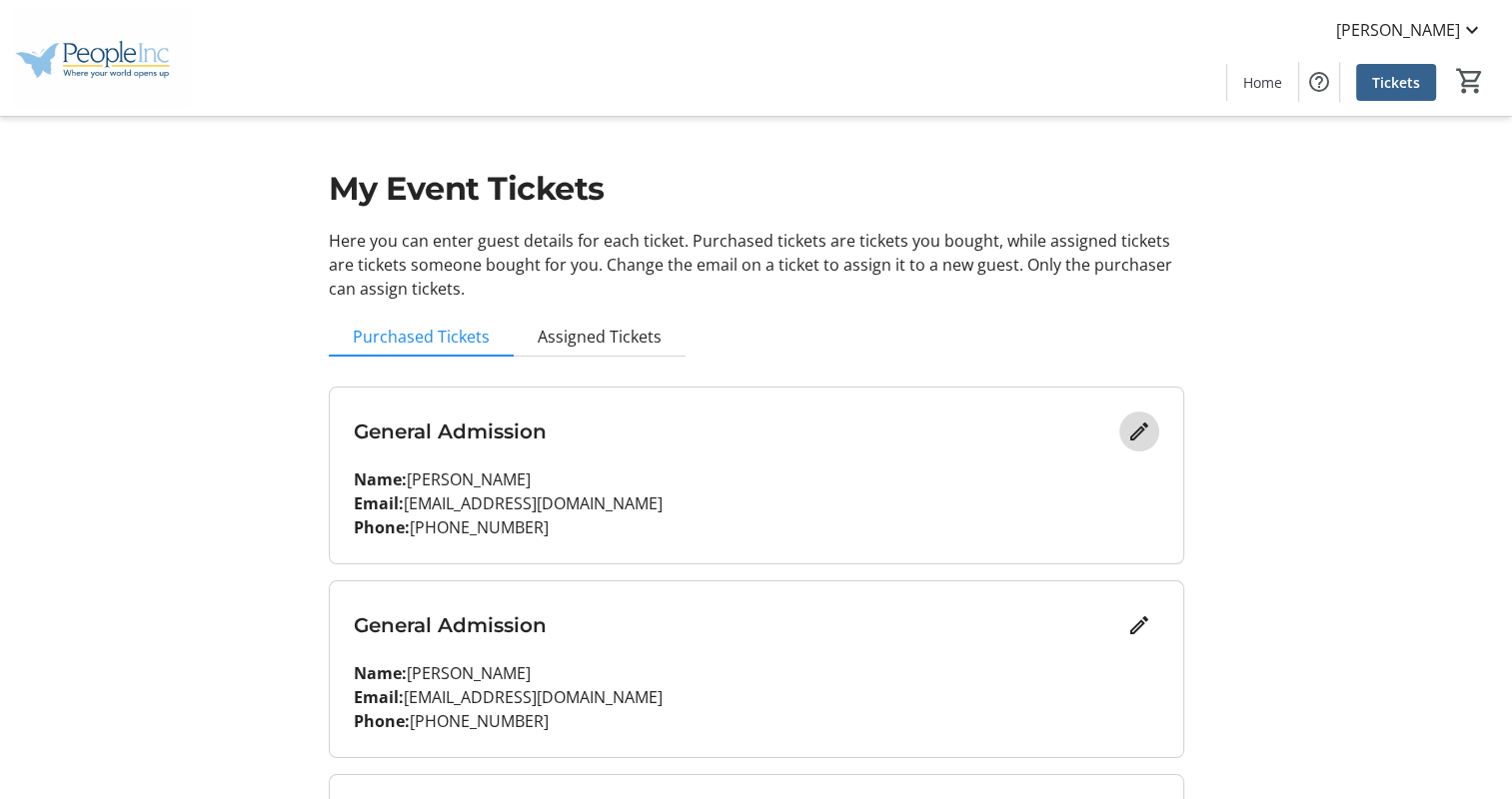 click 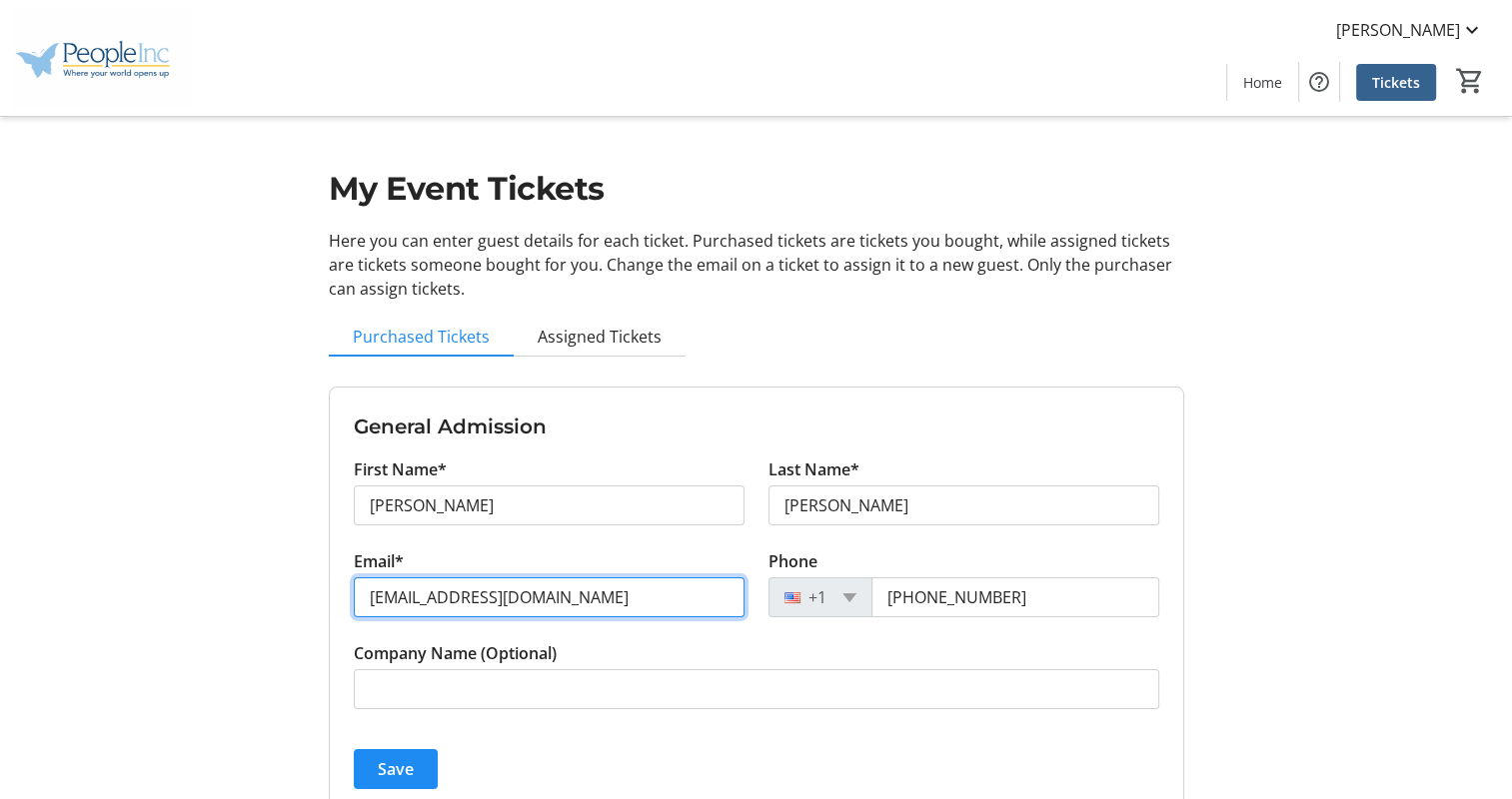 drag, startPoint x: 600, startPoint y: 604, endPoint x: 37, endPoint y: 488, distance: 574.82606 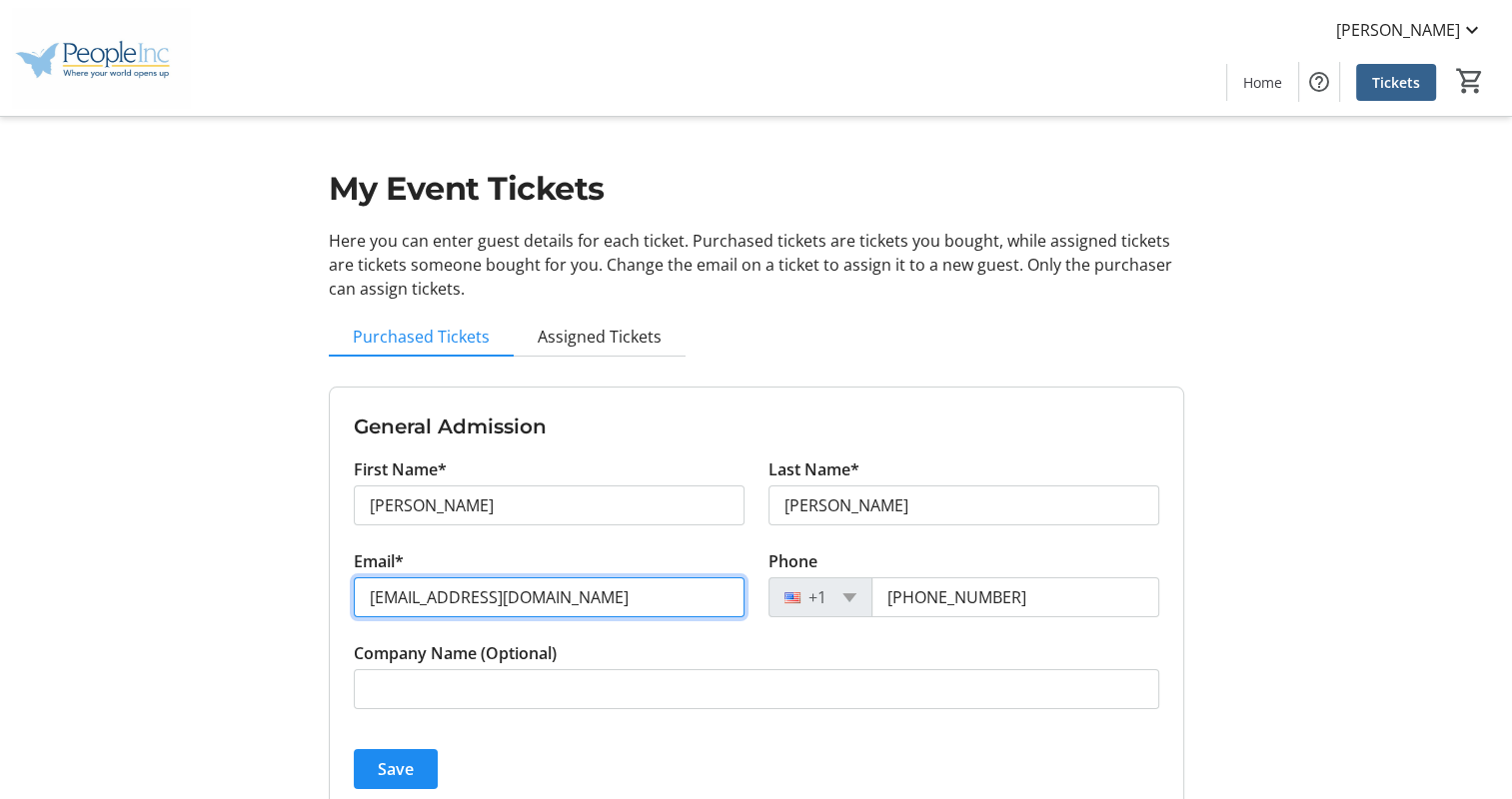type on "[PERSON_NAME][EMAIL_ADDRESS][PERSON_NAME][DOMAIN_NAME]" 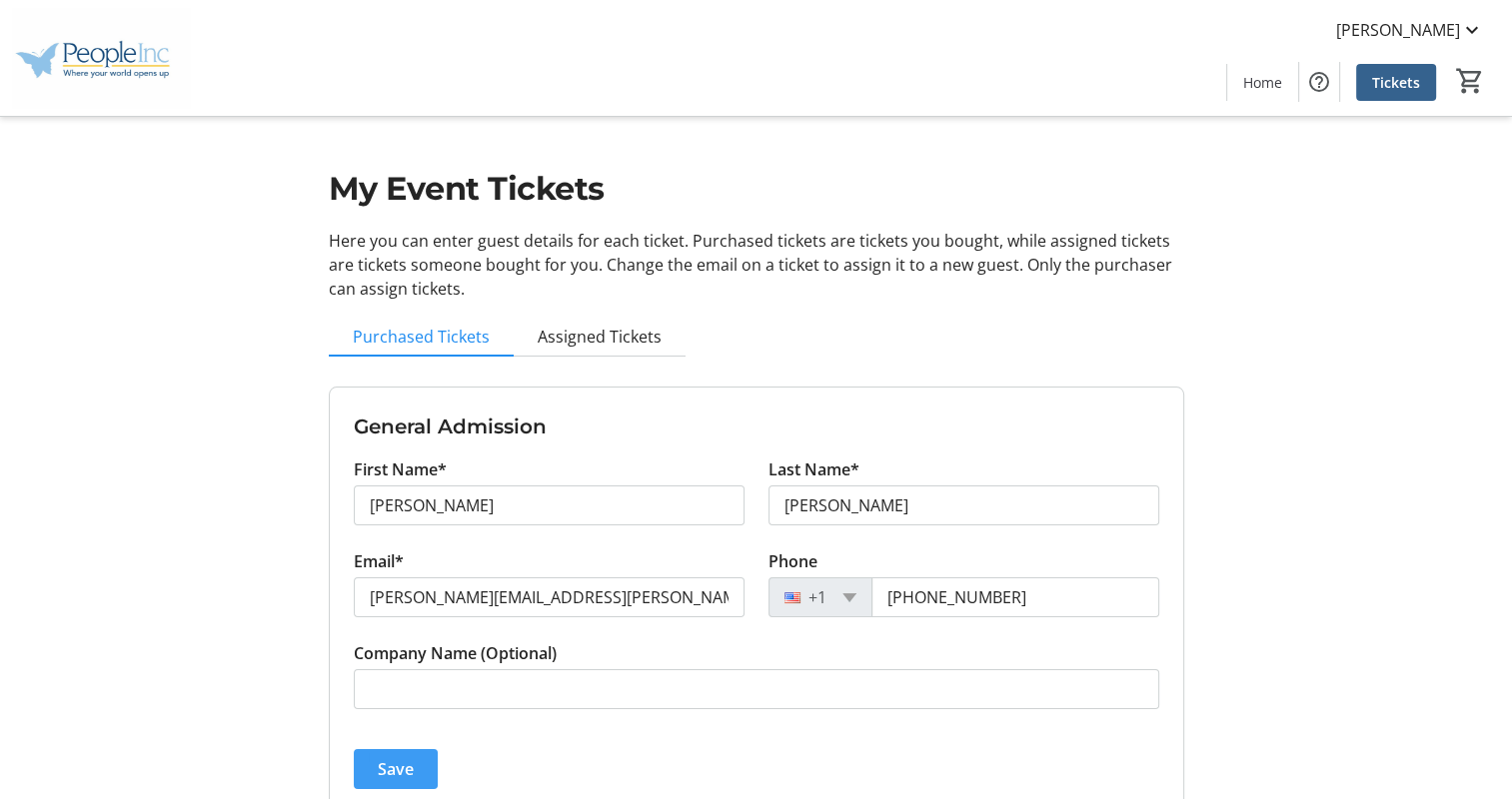 click on "Save" 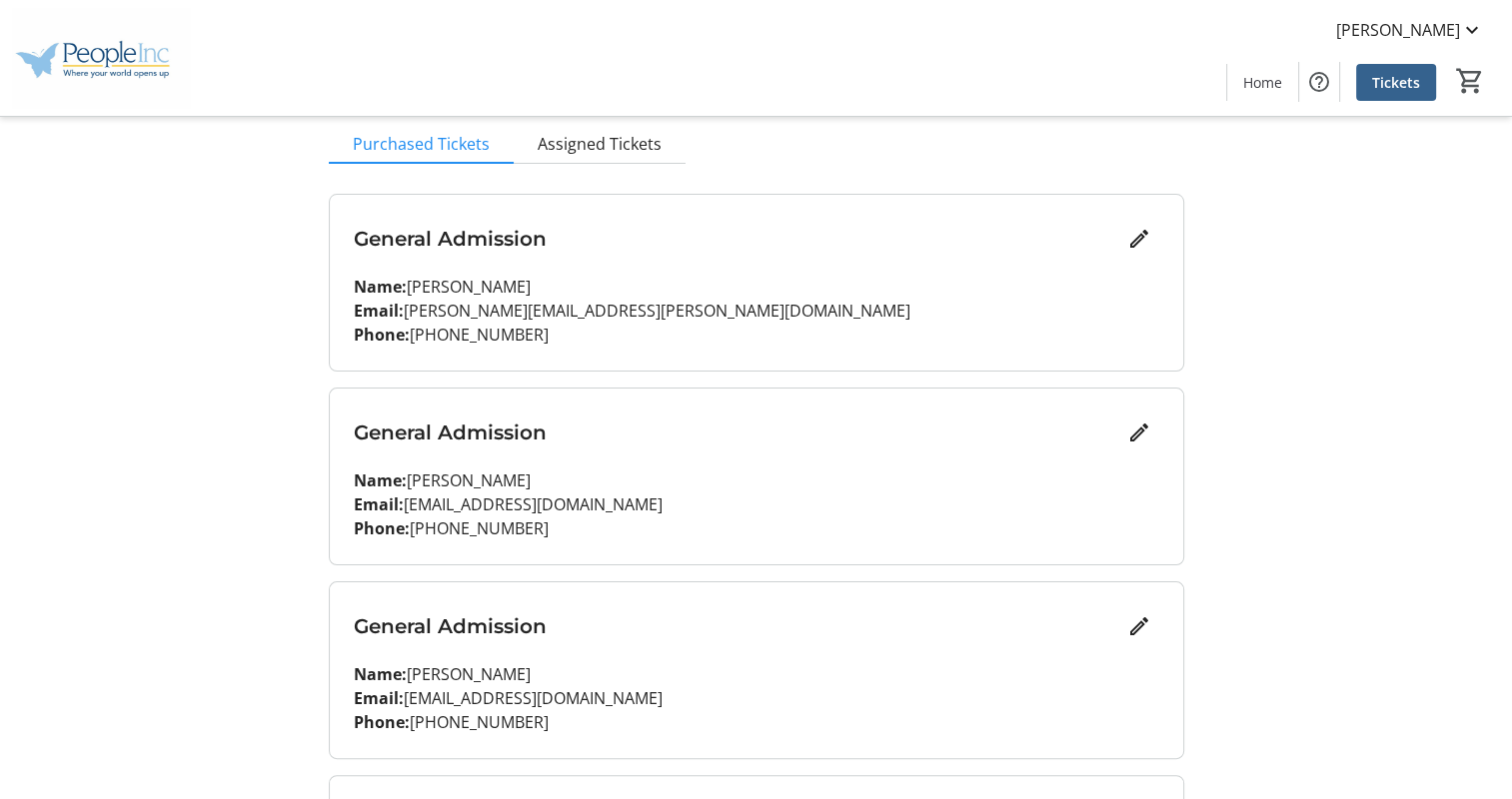 scroll, scrollTop: 200, scrollLeft: 0, axis: vertical 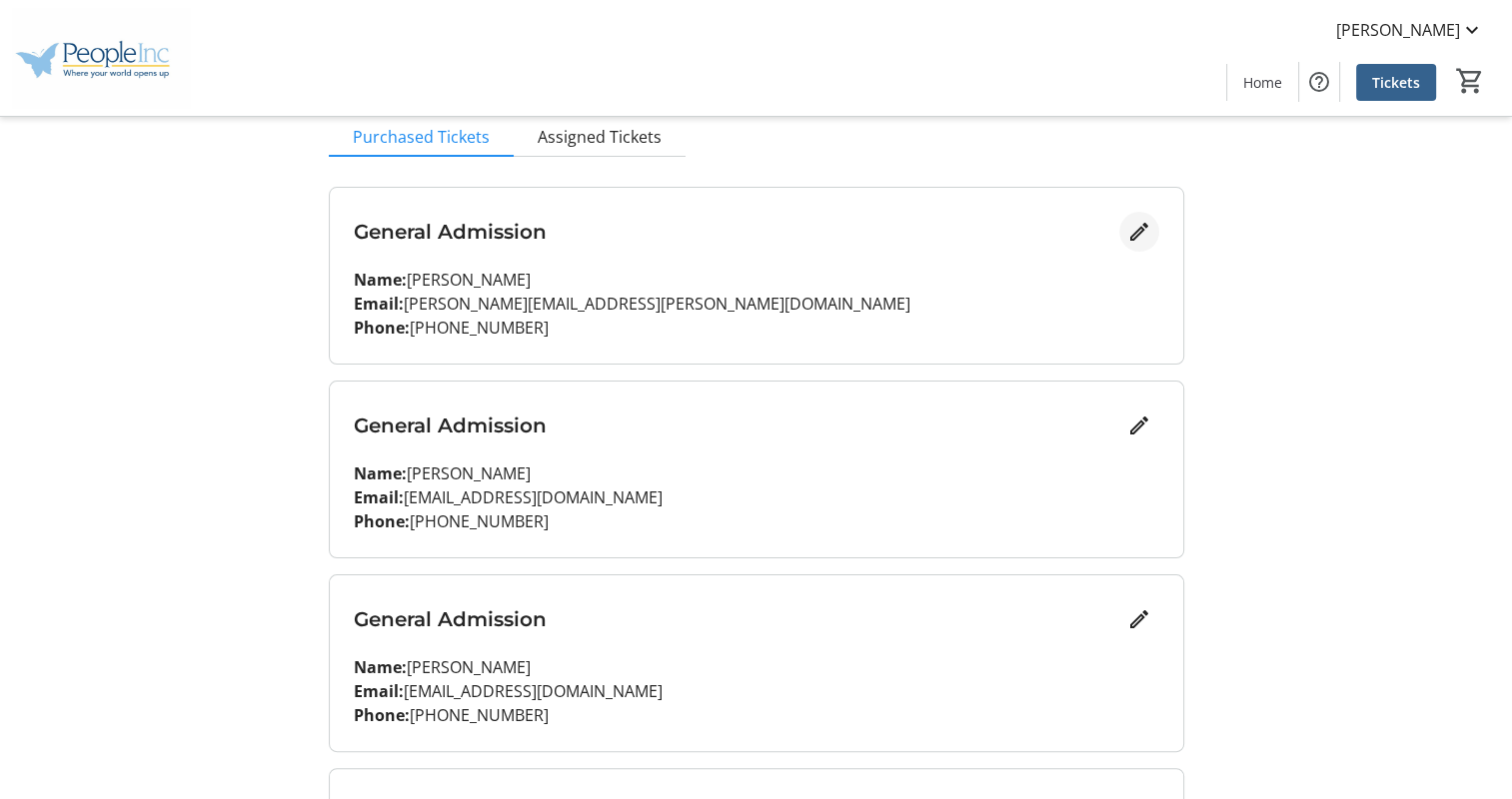 click 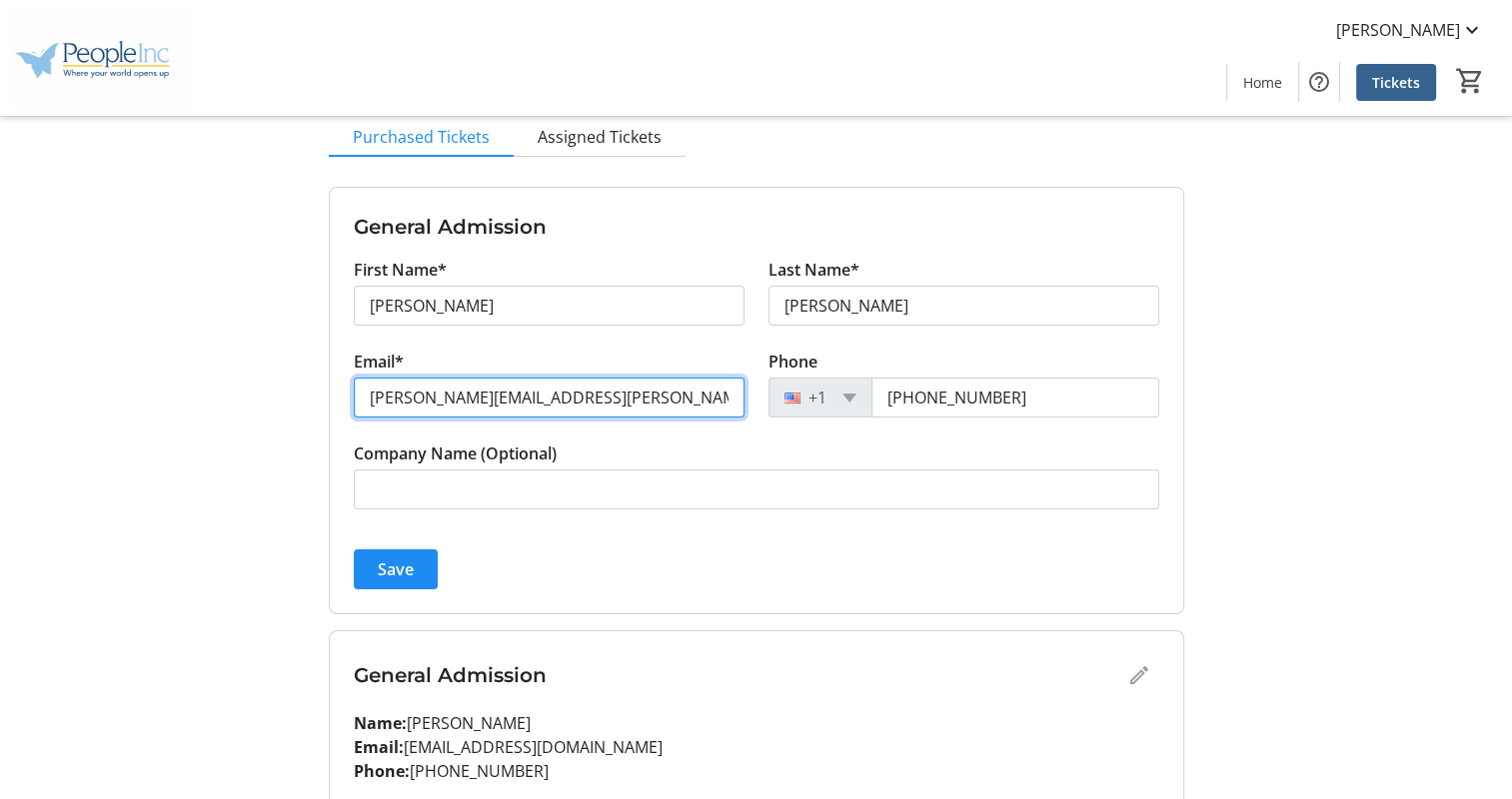 click on "[PERSON_NAME][EMAIL_ADDRESS][PERSON_NAME][DOMAIN_NAME]" at bounding box center [549, 398] 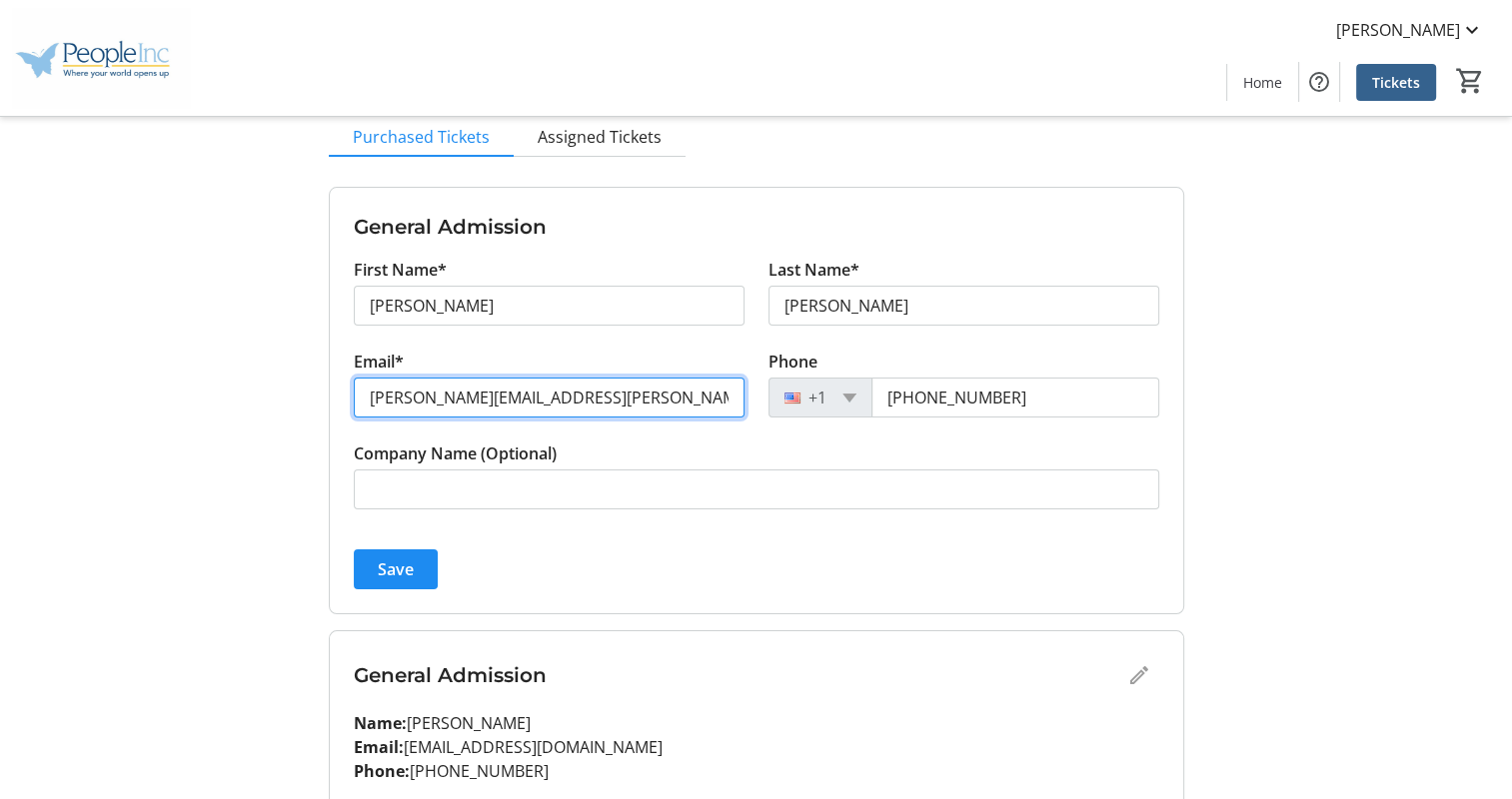 click on "[PERSON_NAME][EMAIL_ADDRESS][PERSON_NAME][DOMAIN_NAME]" at bounding box center (549, 398) 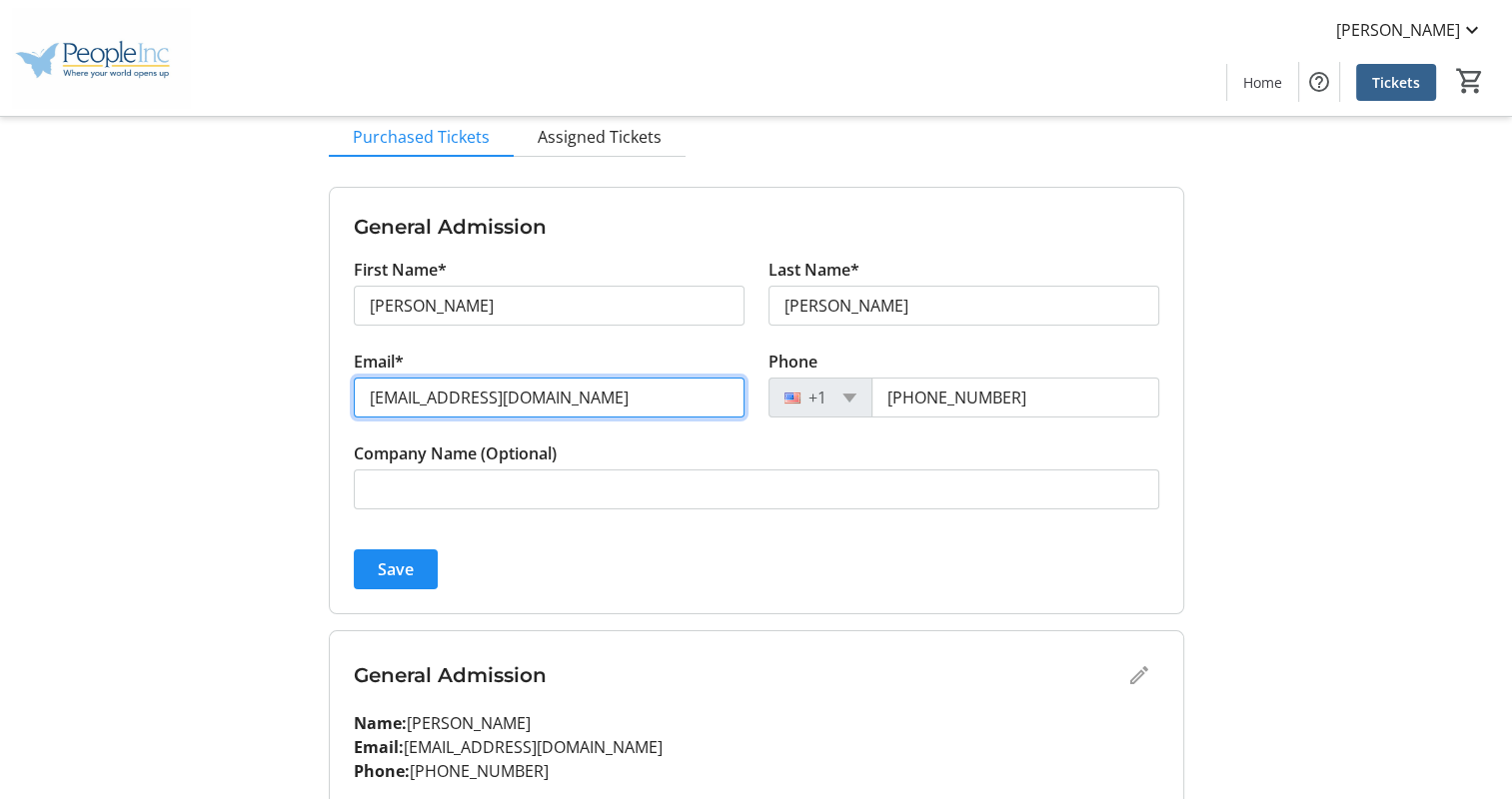 drag, startPoint x: 588, startPoint y: 406, endPoint x: 93, endPoint y: 289, distance: 508.63936 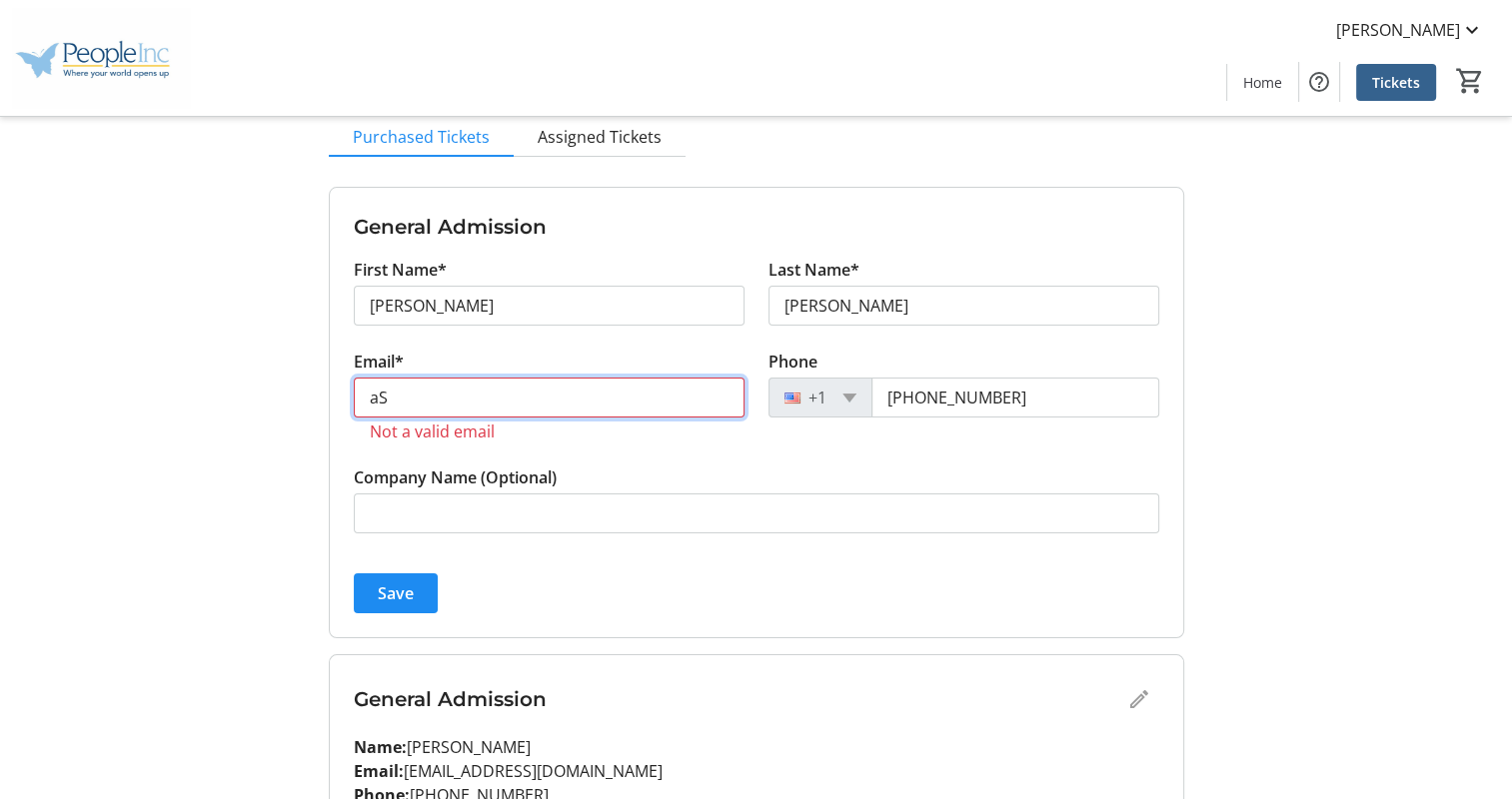 type on "a" 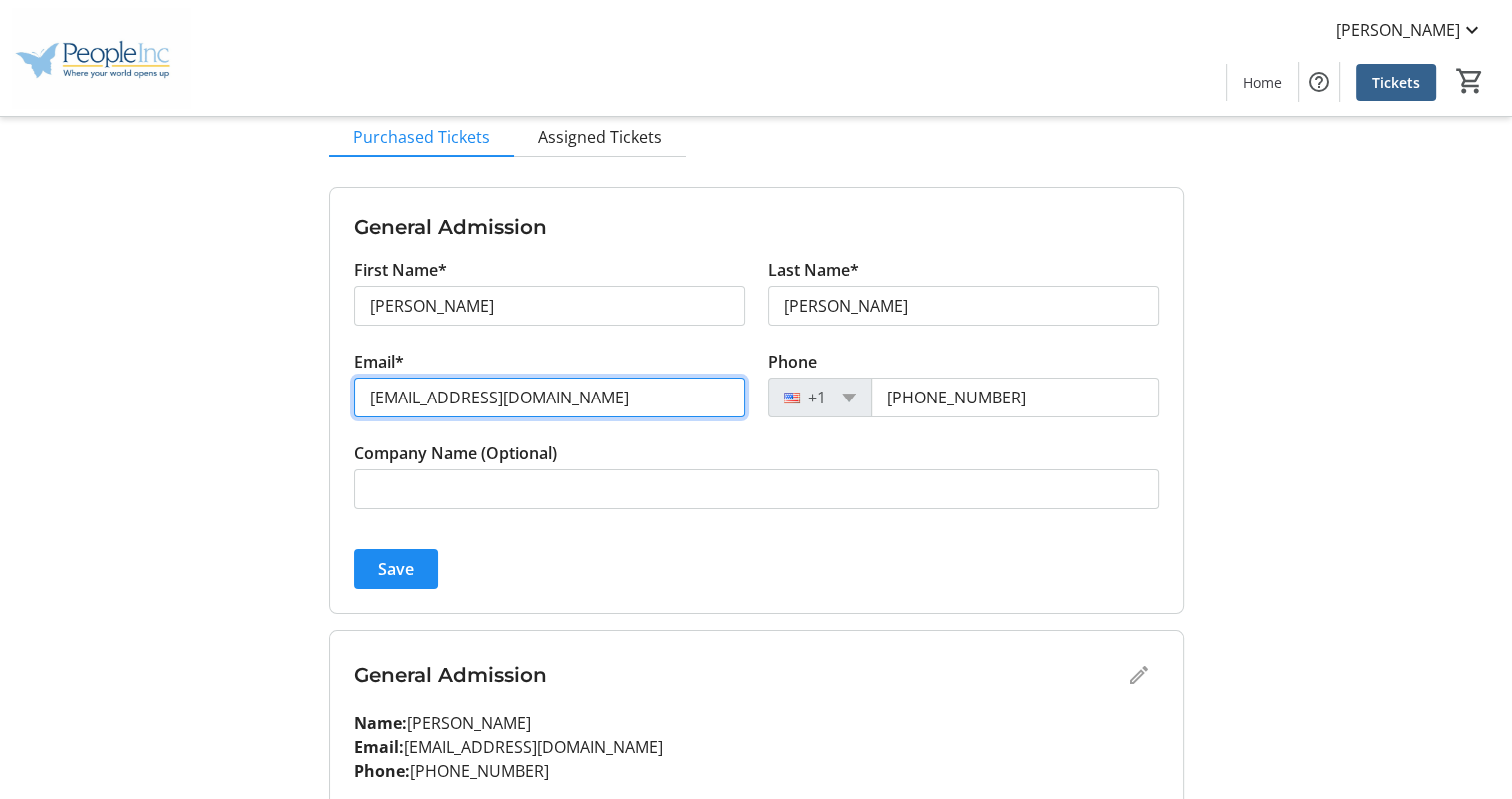 drag, startPoint x: 560, startPoint y: 405, endPoint x: 140, endPoint y: 297, distance: 433.66346 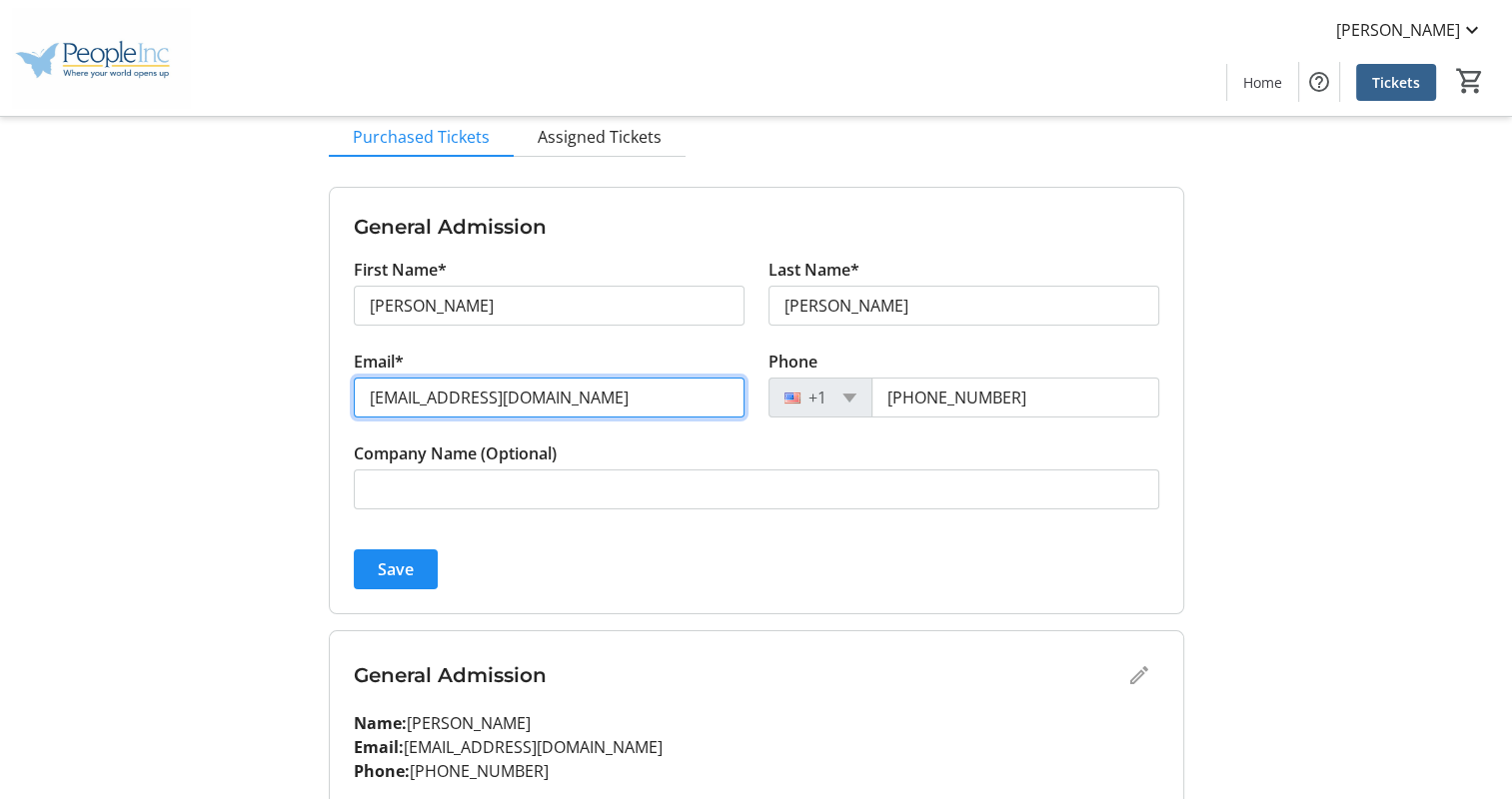 type on "[EMAIL_ADDRESS][DOMAIN_NAME]" 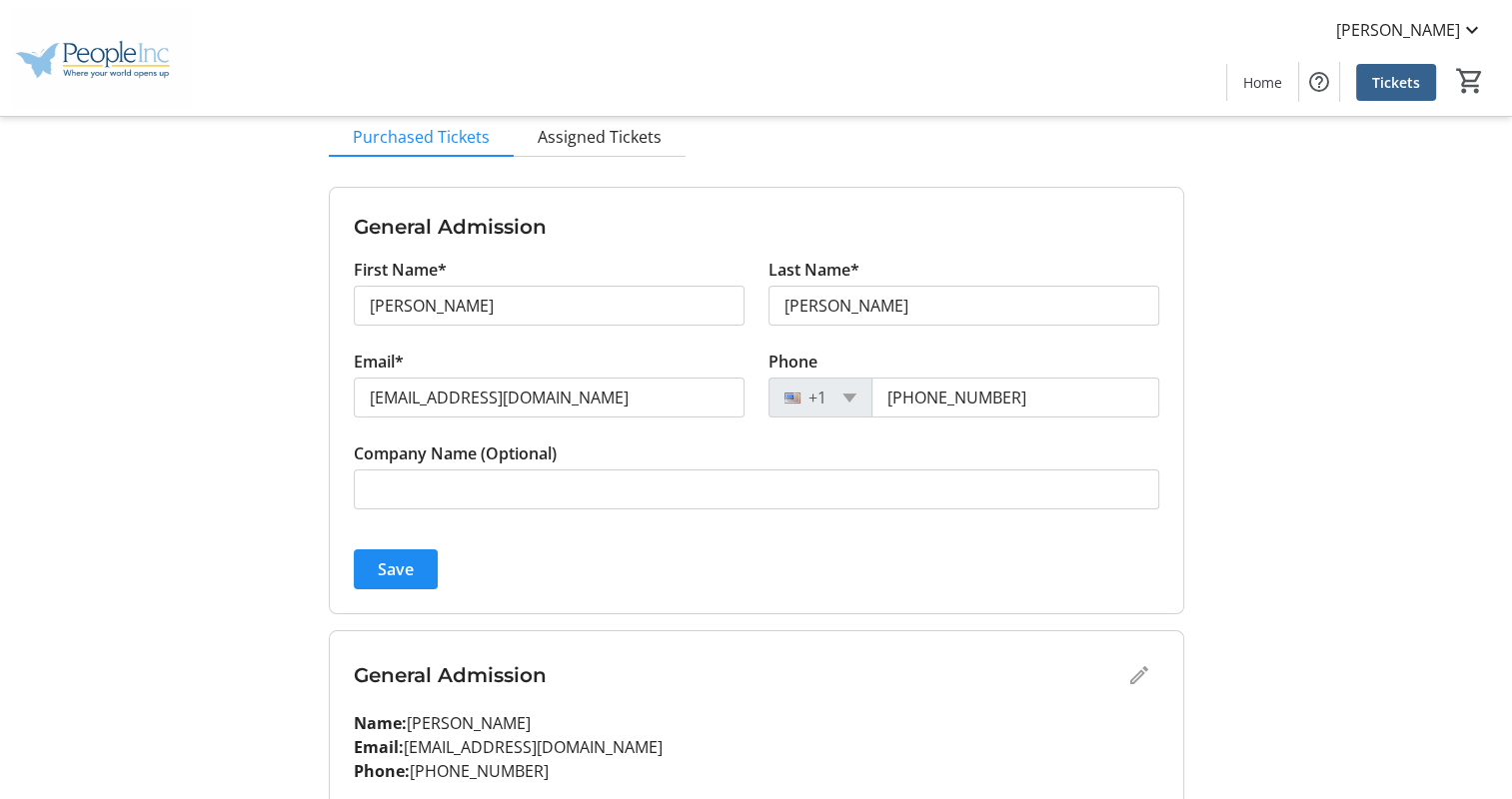 click on "Save" 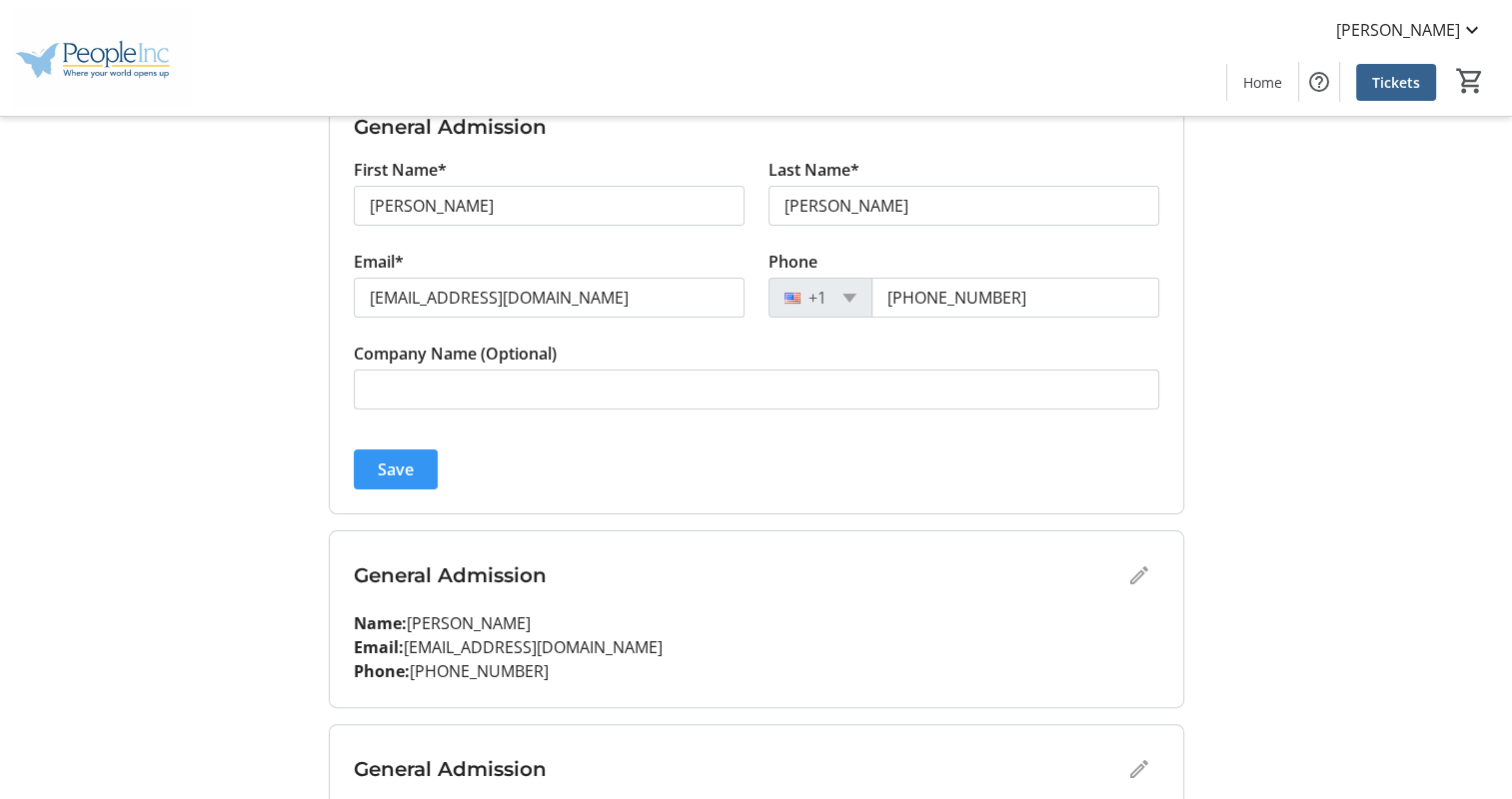 click 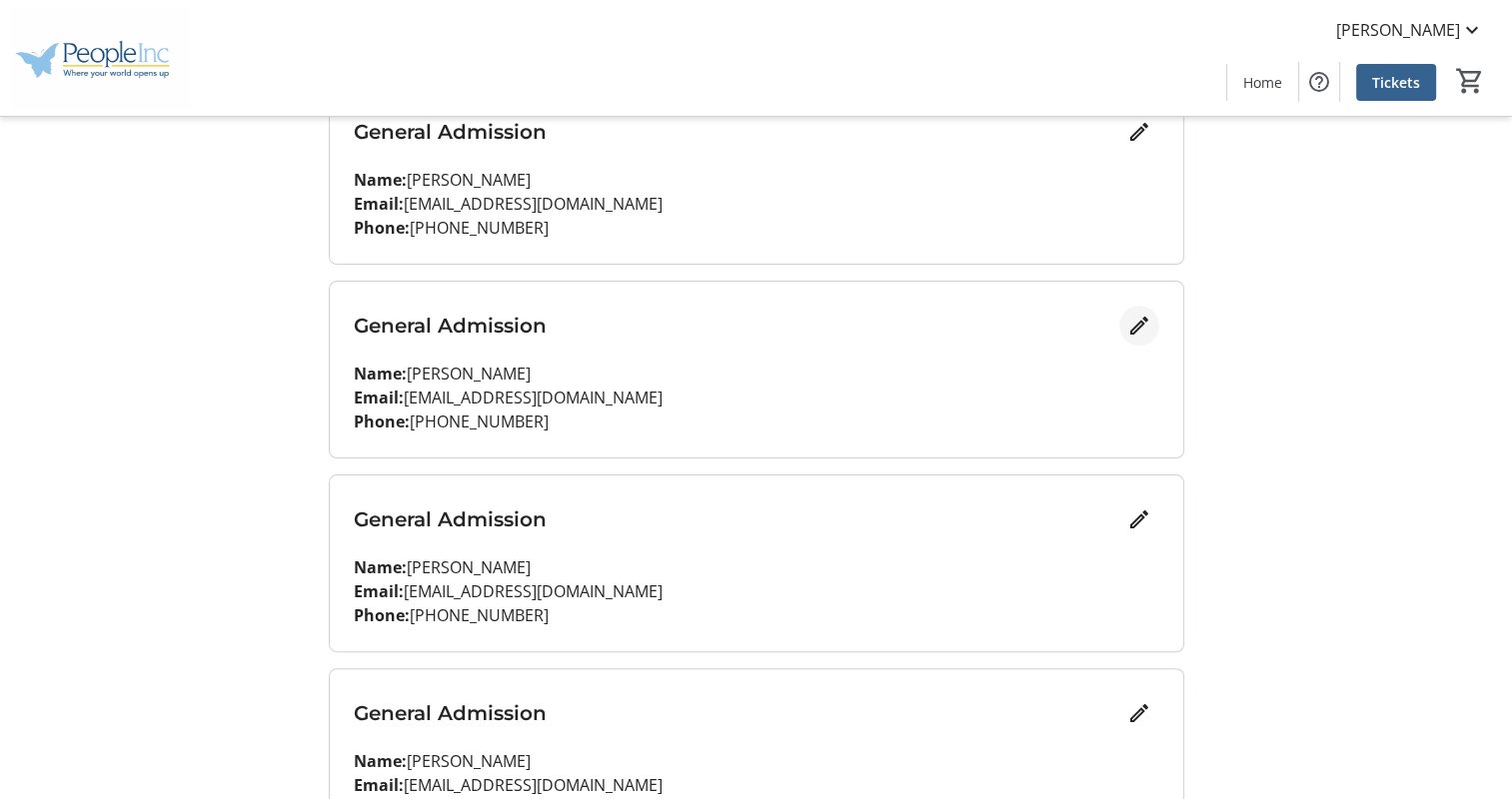 click 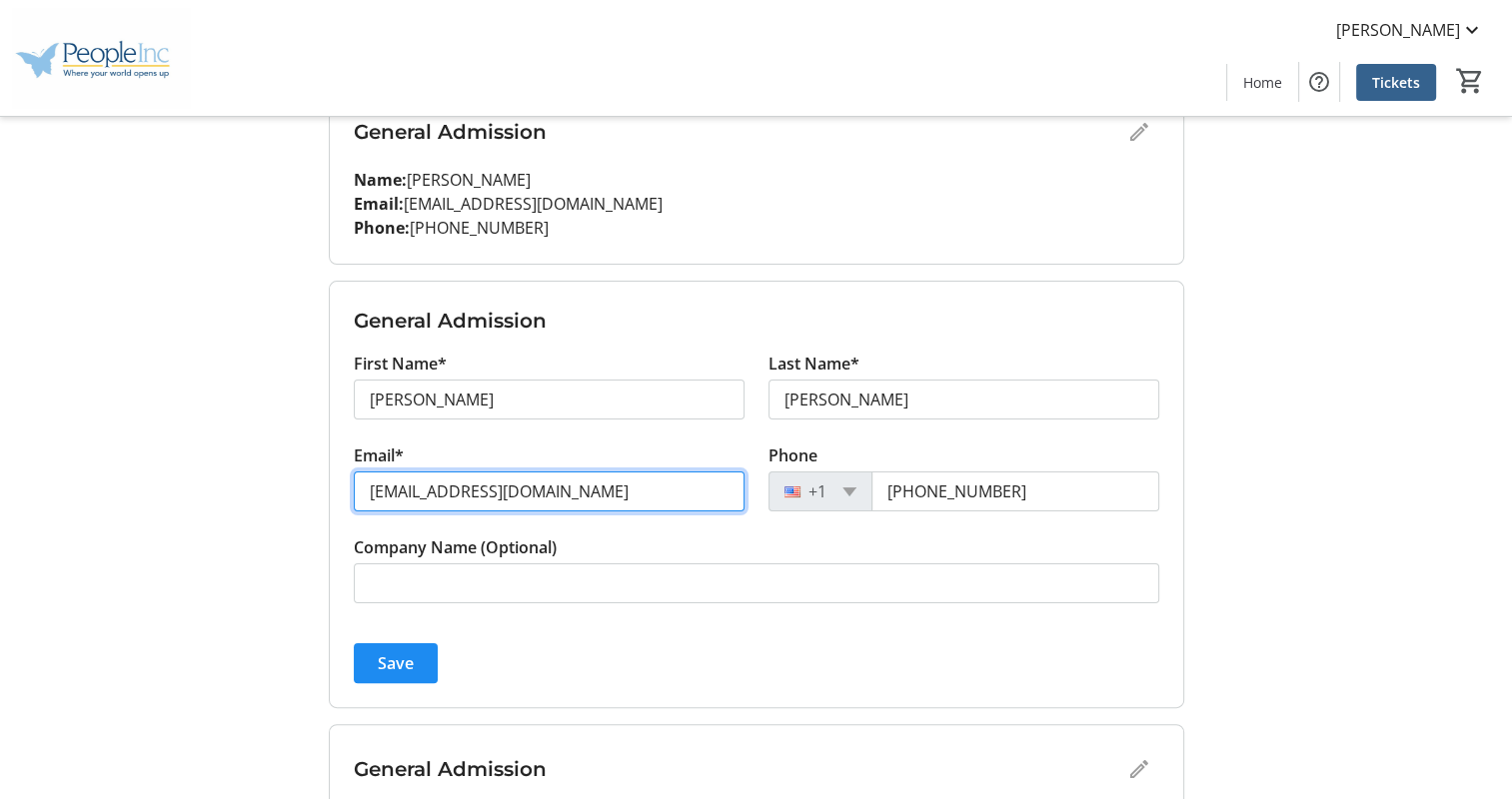 drag, startPoint x: 568, startPoint y: 499, endPoint x: 120, endPoint y: 395, distance: 459.913 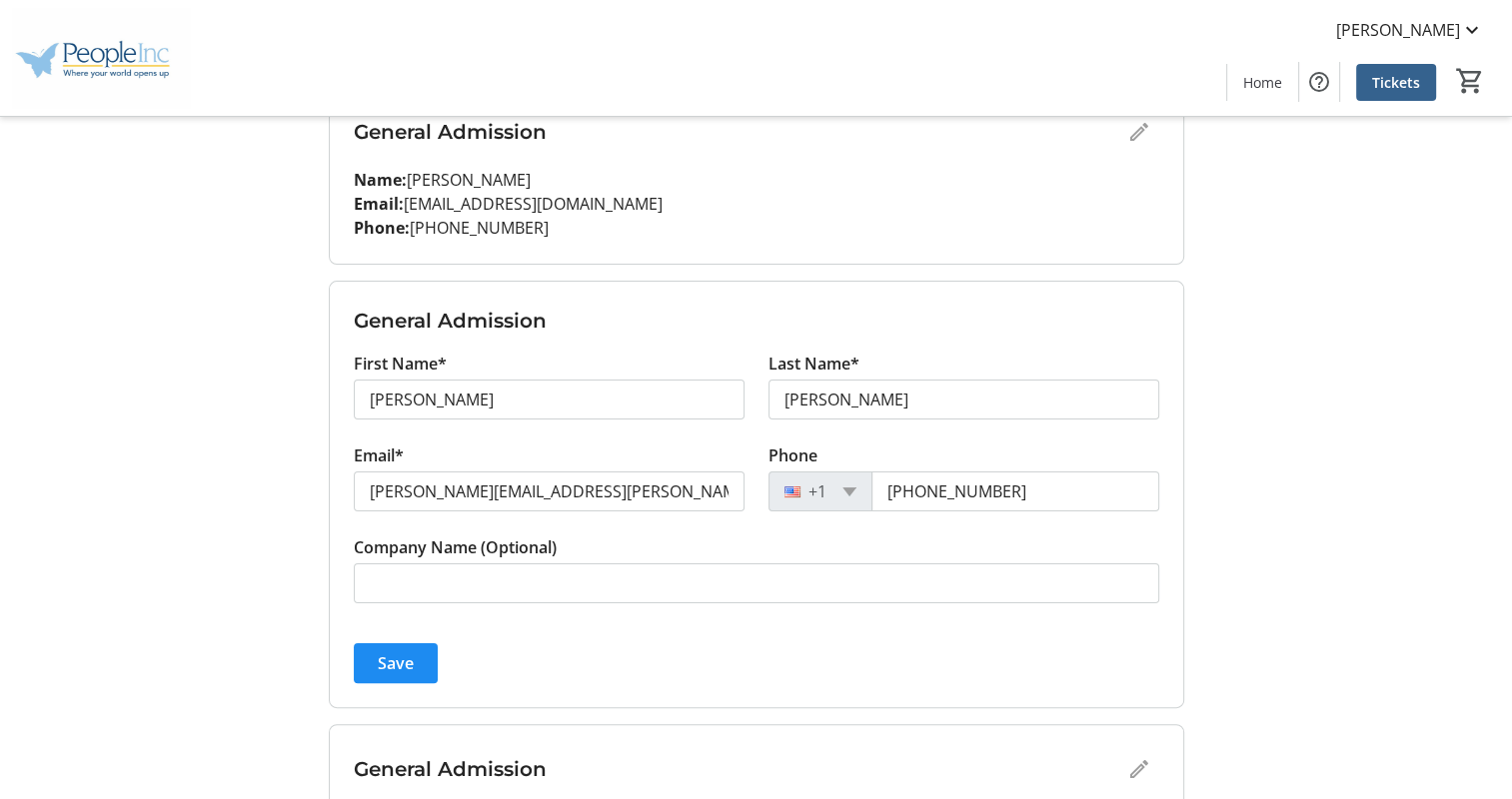 drag, startPoint x: 611, startPoint y: 513, endPoint x: 456, endPoint y: 475, distance: 159.5901 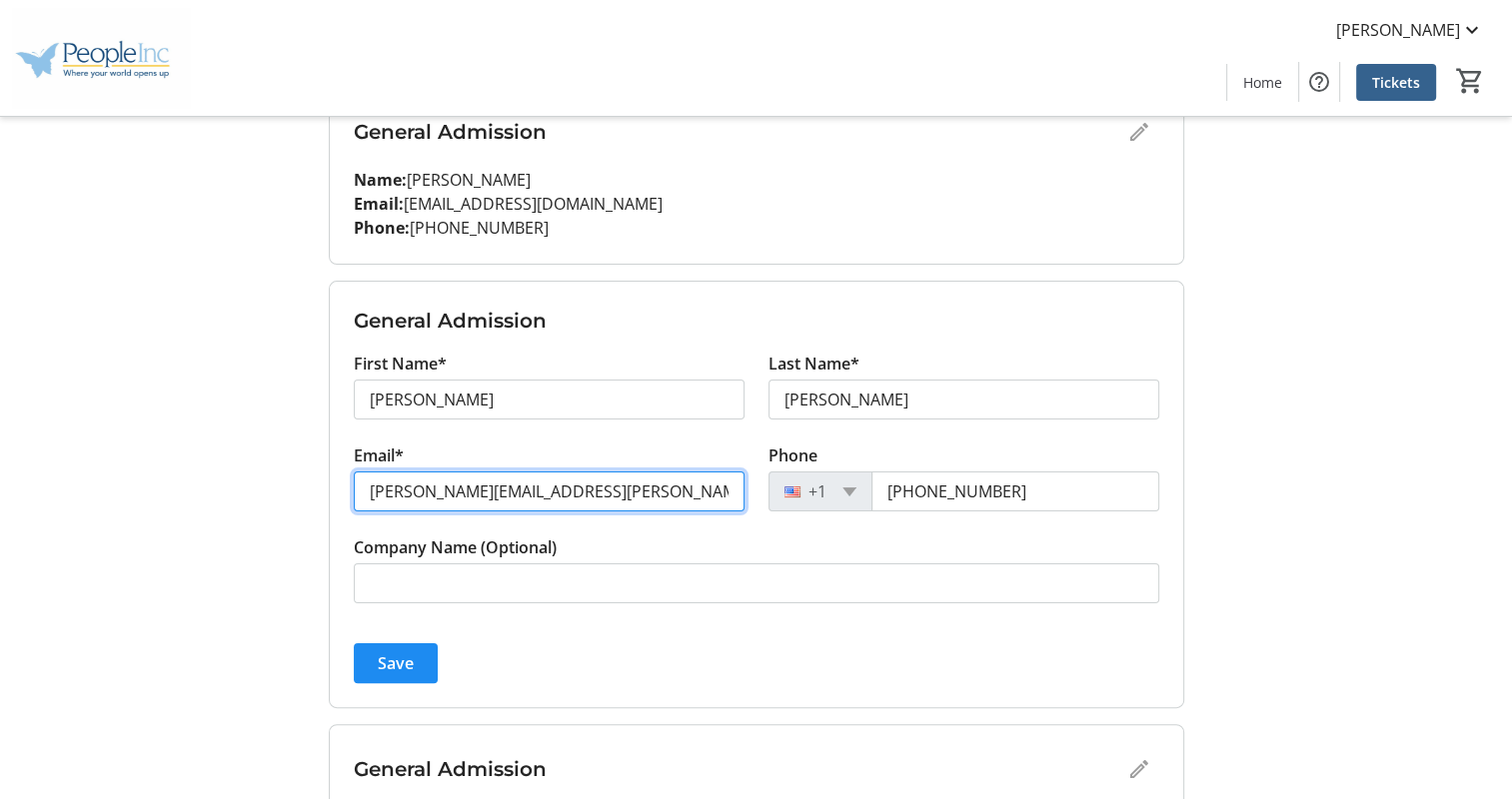 click on "[PERSON_NAME][EMAIL_ADDRESS][PERSON_NAME][DOMAIN_NAME]" at bounding box center (549, 491) 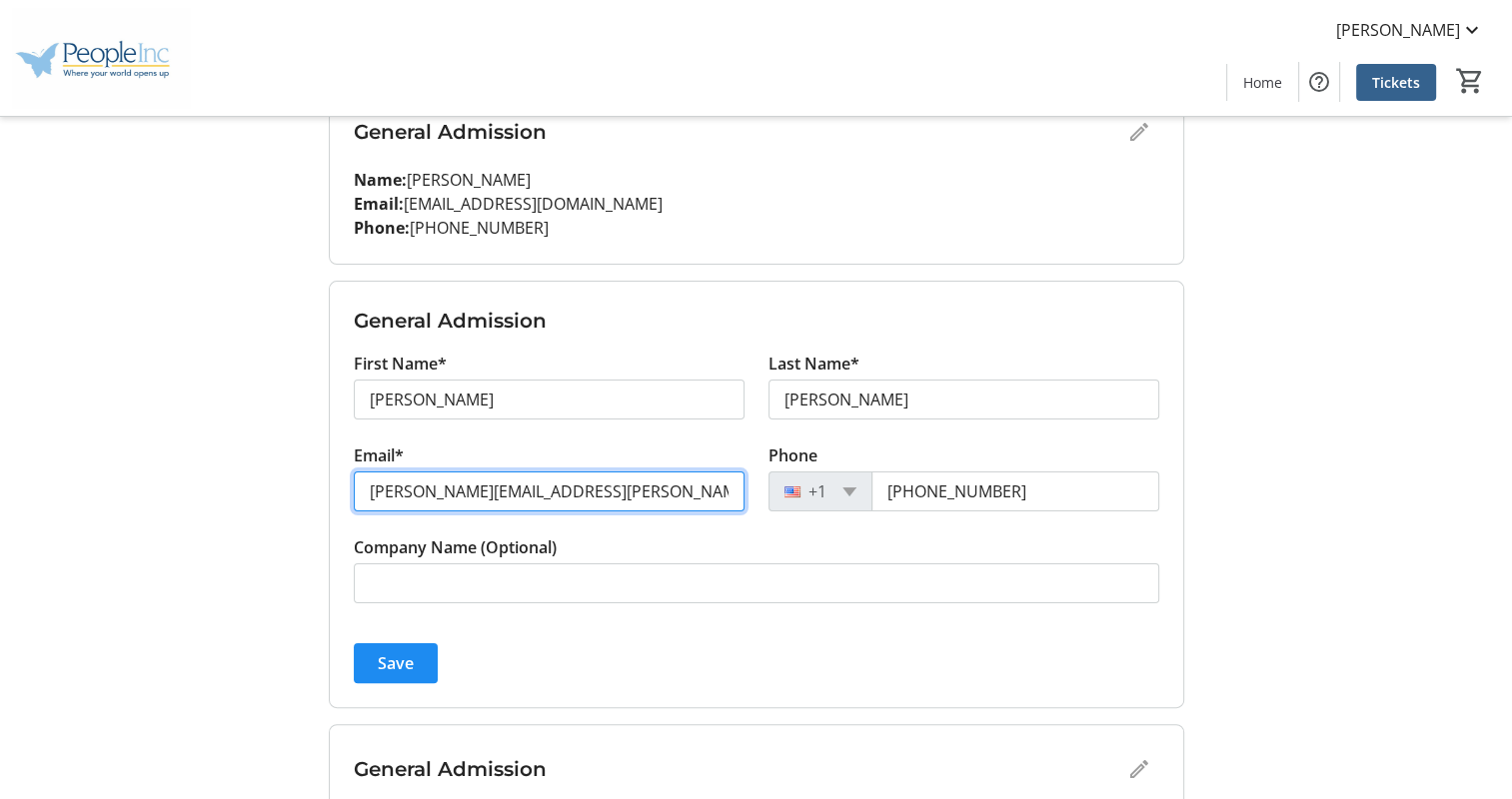 drag, startPoint x: 609, startPoint y: 491, endPoint x: 414, endPoint y: 459, distance: 197.6082 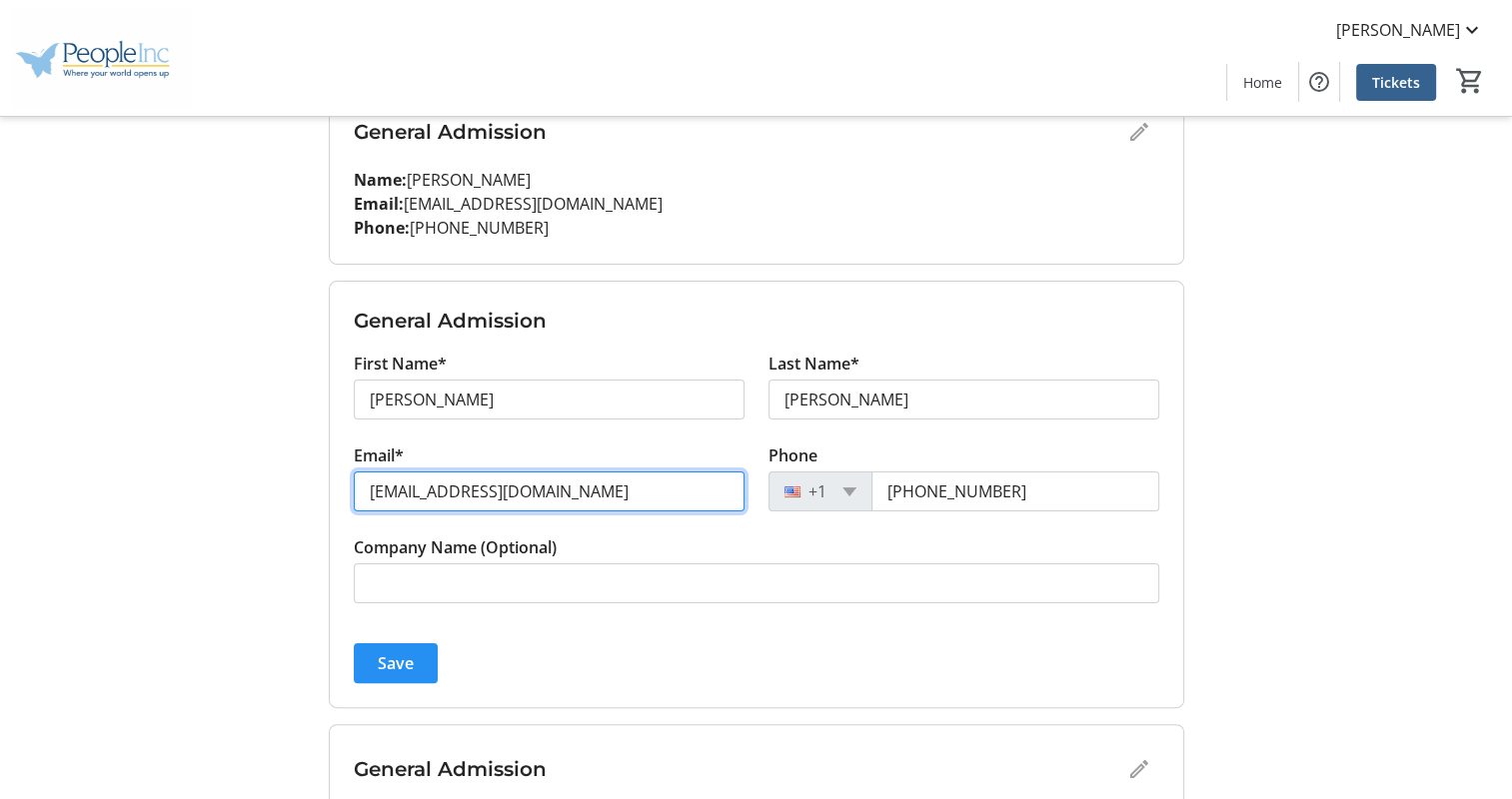 type on "[EMAIL_ADDRESS][DOMAIN_NAME]" 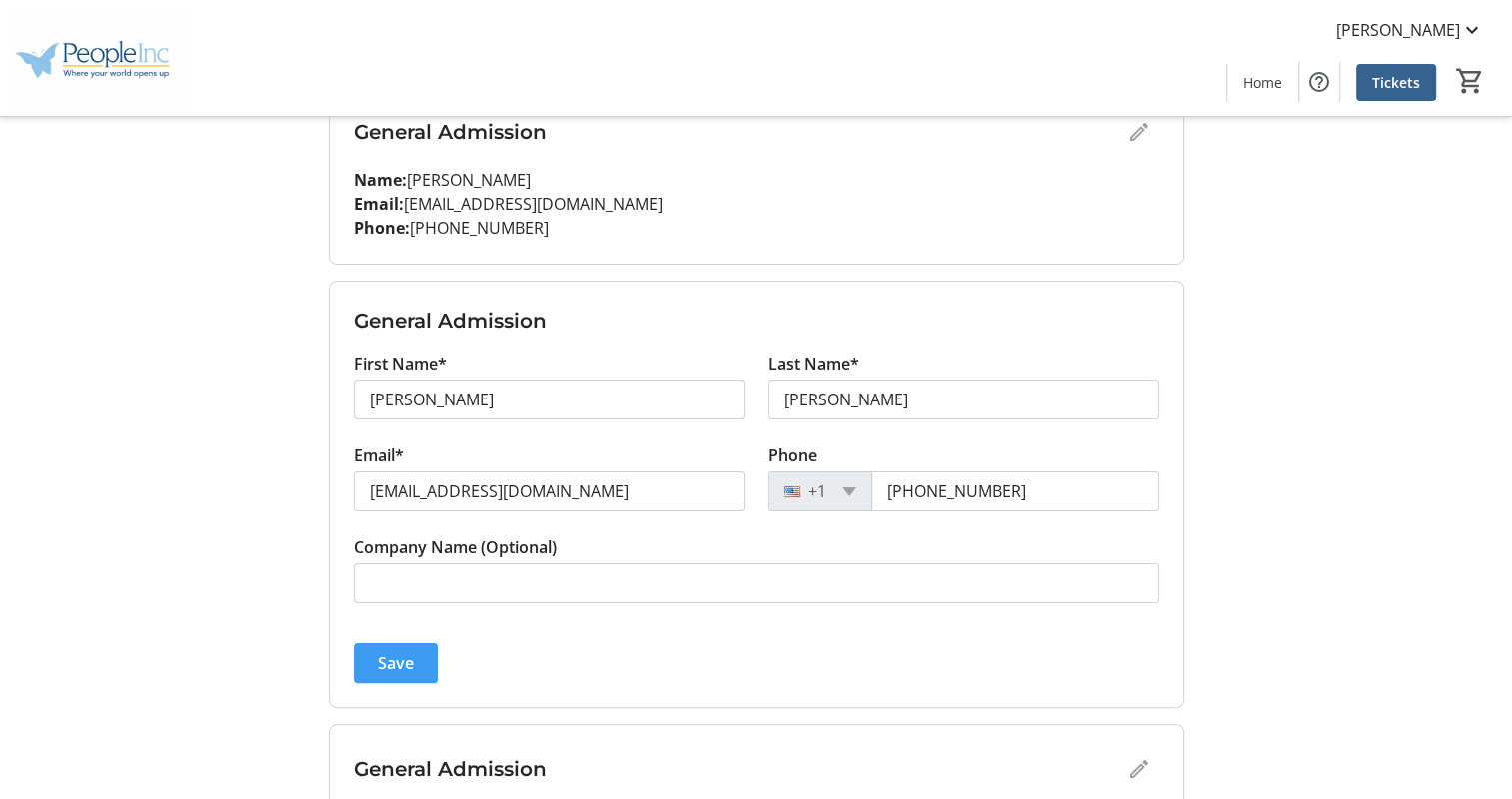 click on "Save" 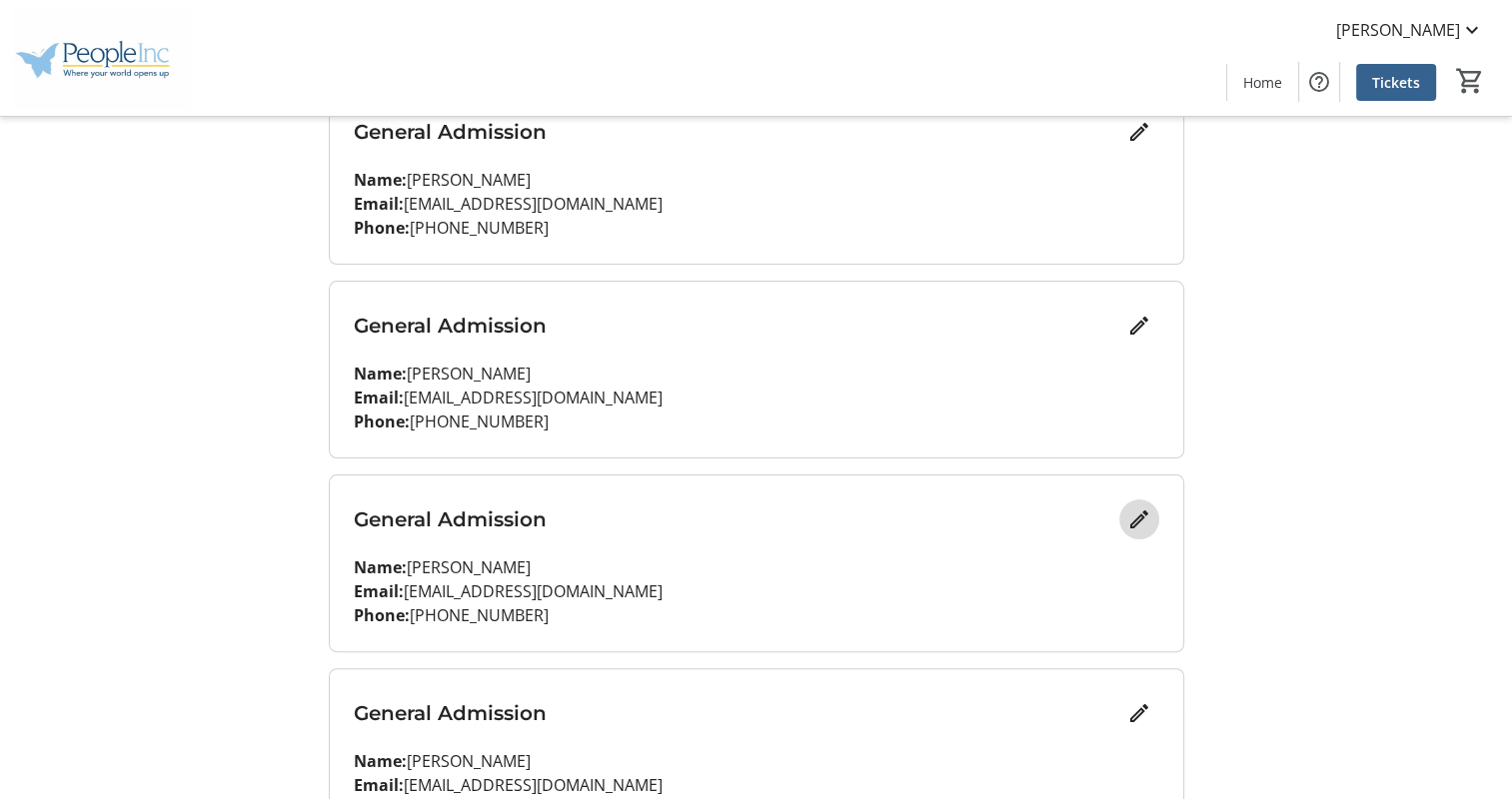 click 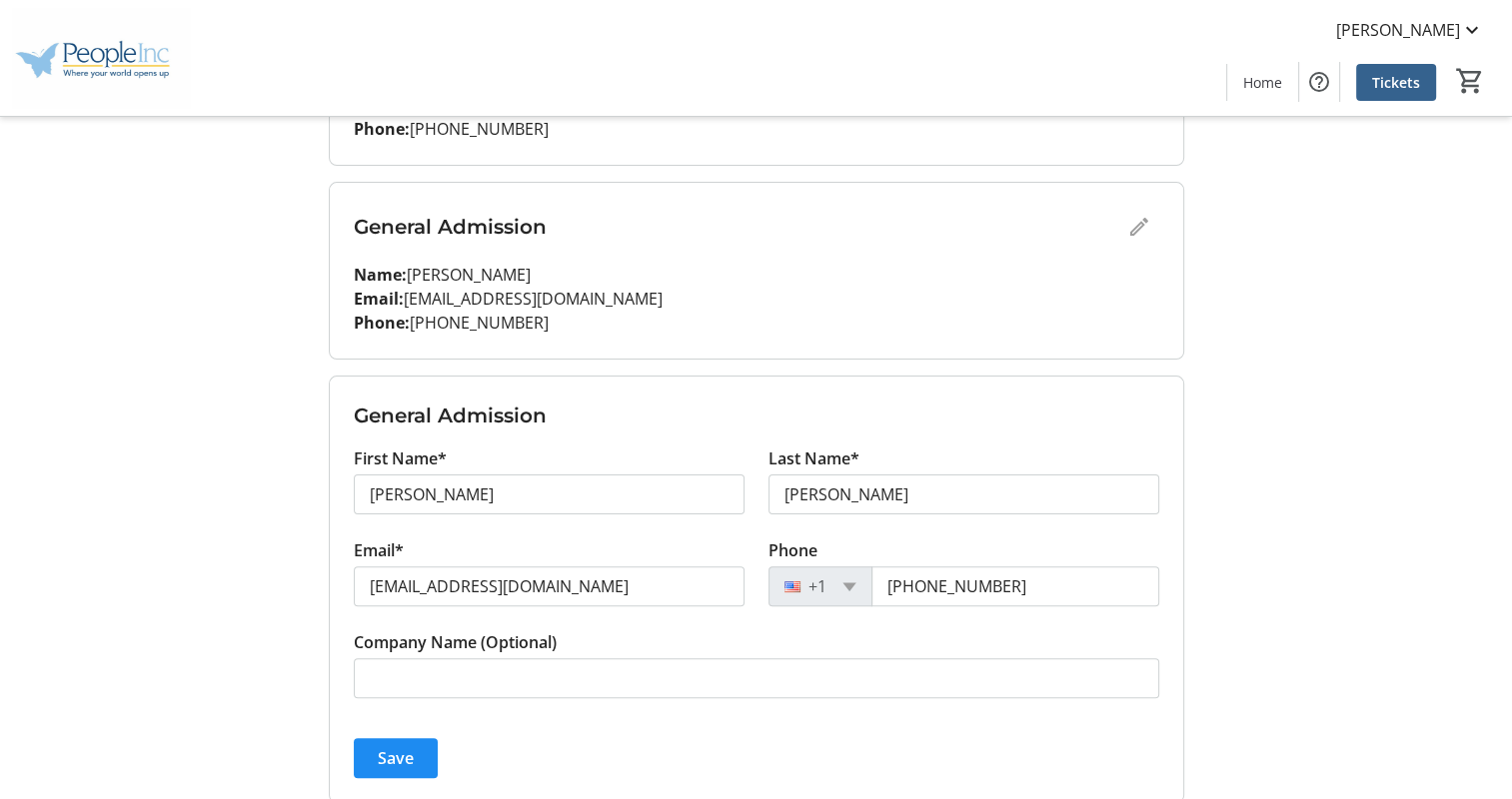 scroll, scrollTop: 400, scrollLeft: 0, axis: vertical 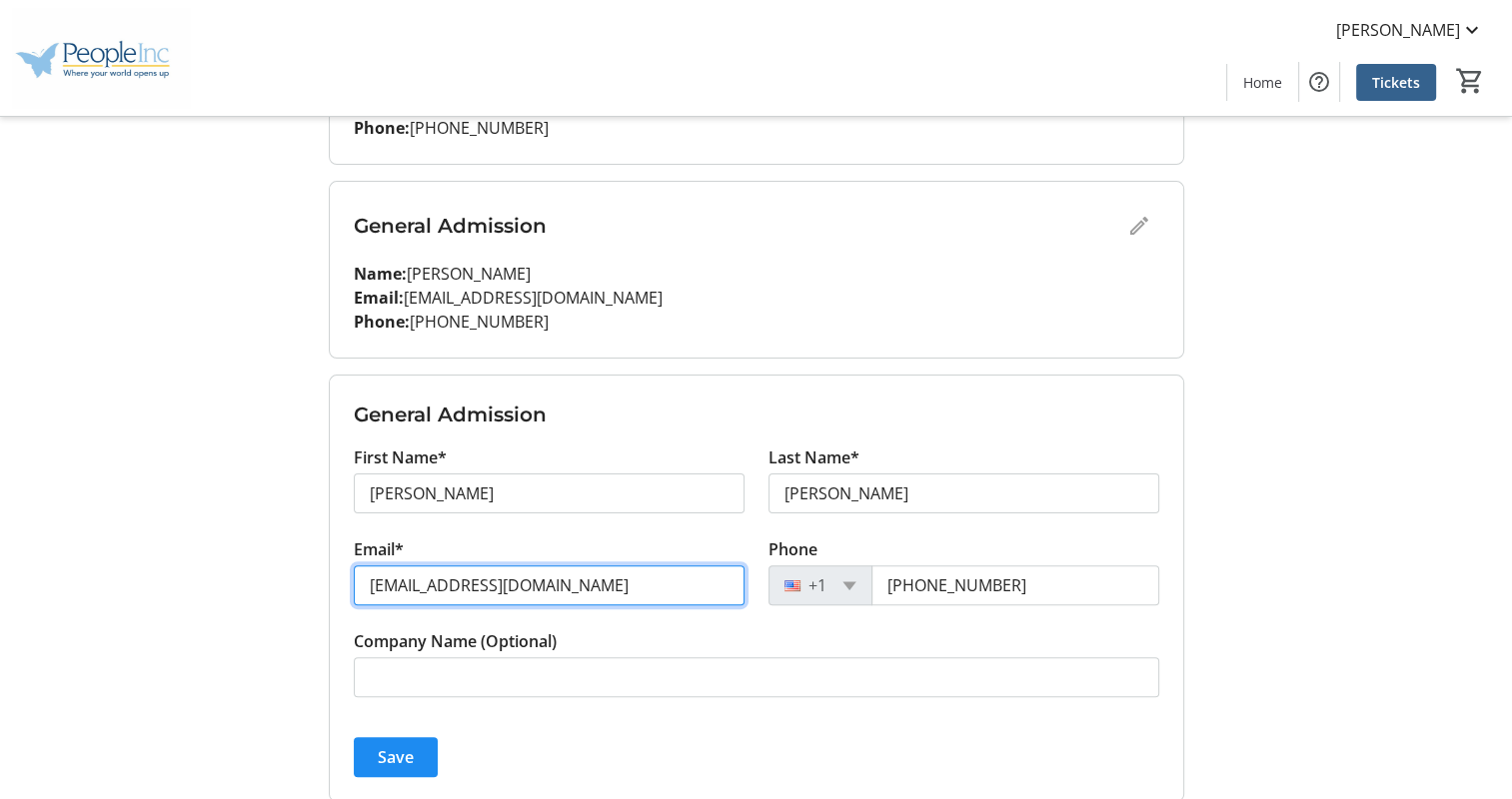 drag, startPoint x: 330, startPoint y: 542, endPoint x: 204, endPoint y: 515, distance: 128.86039 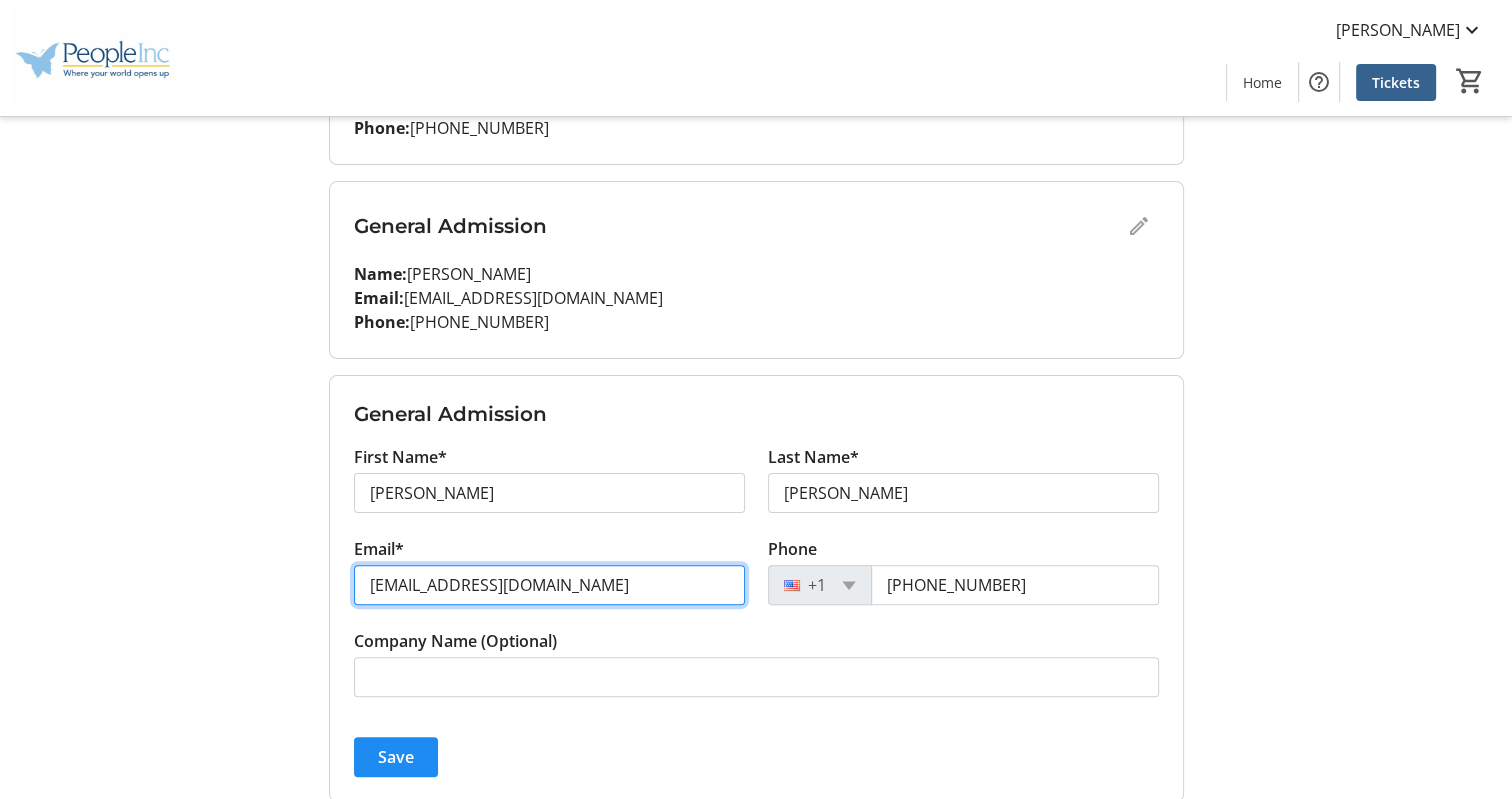 click on "My Event Tickets  Here you can enter guest details for each ticket. Purchased tickets are tickets you bought, while assigned tickets are tickets someone bought for you. Change the email on a ticket to assign it to a new guest. Only the purchaser can assign tickets.   Purchased Tickets  Assigned Tickets General Admission Name:   [PERSON_NAME] Email:   [EMAIL_ADDRESS][DOMAIN_NAME] Phone:   [PHONE_NUMBER] General Admission Name:   [PERSON_NAME] Email:   [EMAIL_ADDRESS][DOMAIN_NAME] Phone:   [PHONE_NUMBER] General Admission First Name* [PERSON_NAME] Last Name* [PERSON_NAME] Email* [EMAIL_ADDRESS][DOMAIN_NAME] Phone [PHONE_NUMBER] Company Name (Optional)  Save  General Admission Name:   [PERSON_NAME] Email:   [EMAIL_ADDRESS][DOMAIN_NAME] Phone:   [PHONE_NUMBER]  Items per page:  10  1 – 4 of 4" 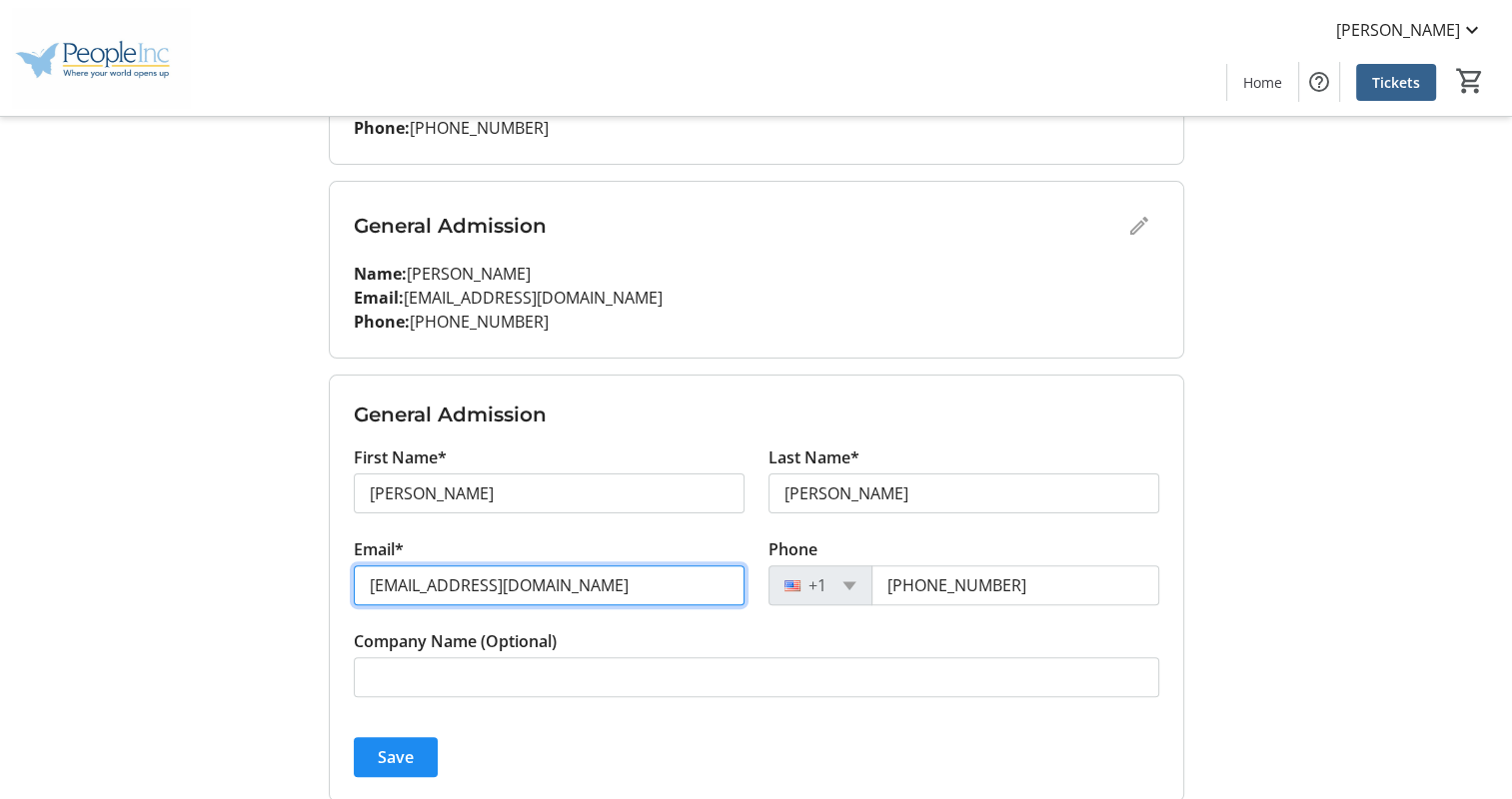 type on "[EMAIL_ADDRESS][DOMAIN_NAME]" 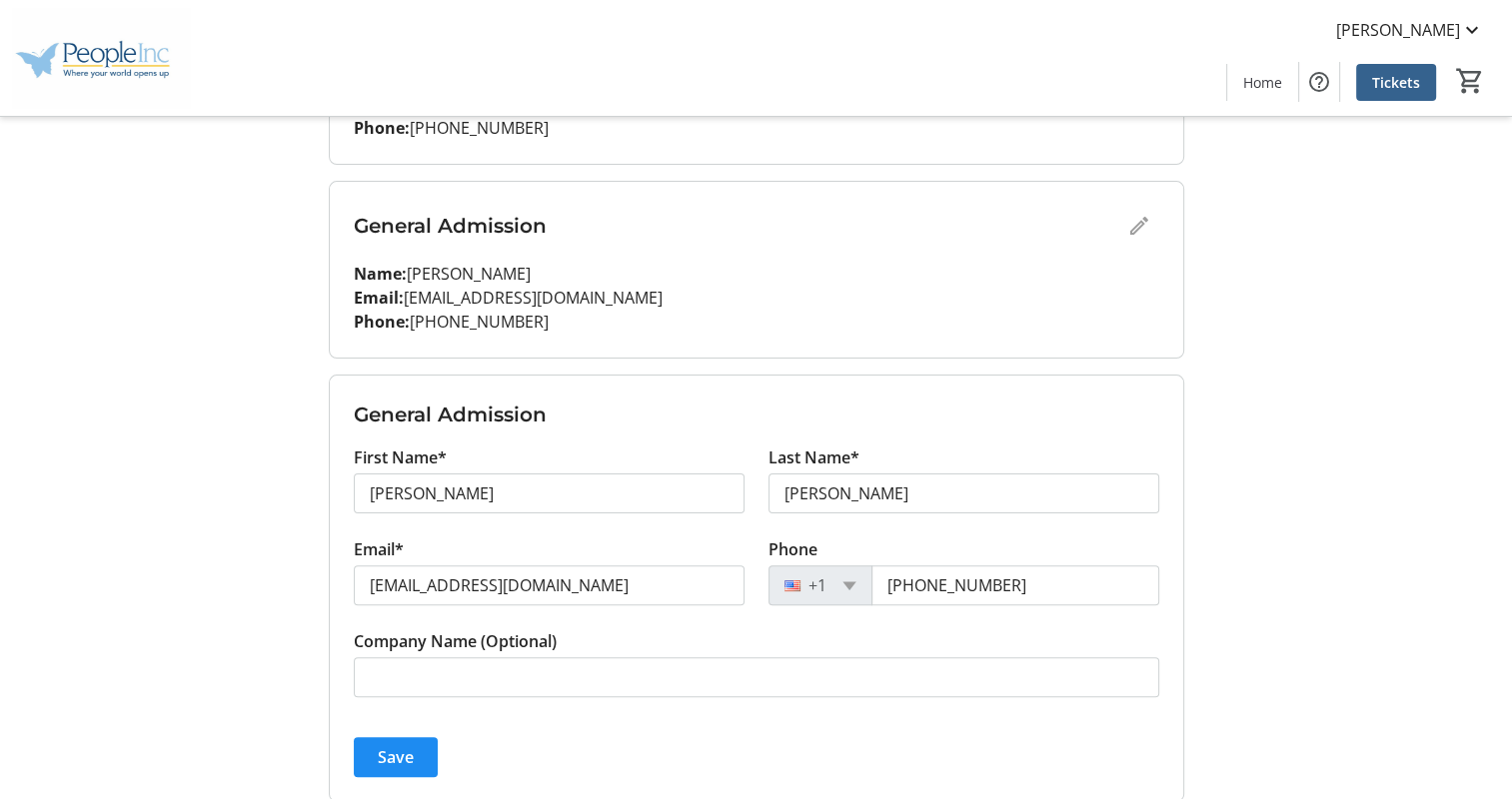 click on "Save" 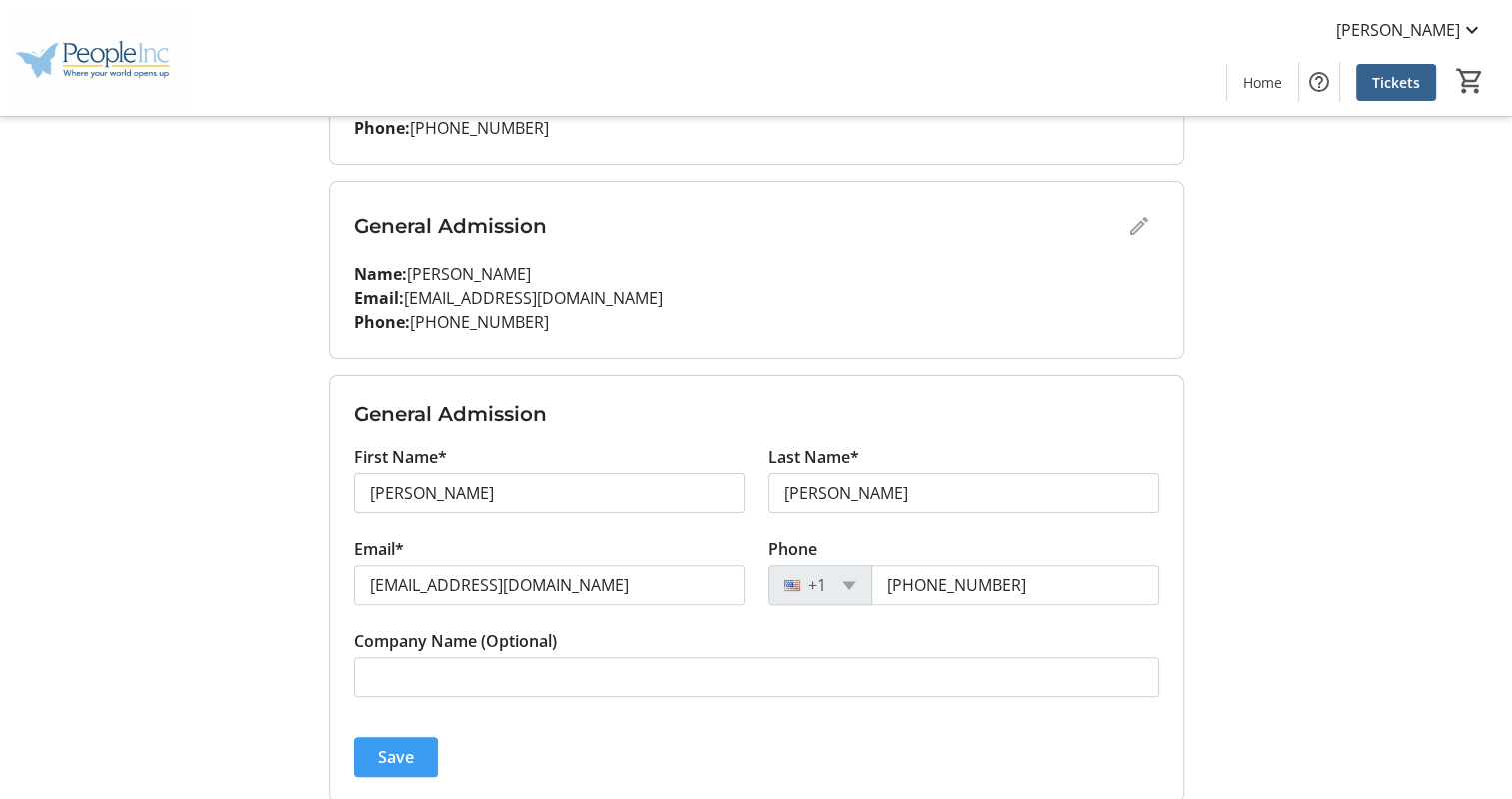 click on "Save" 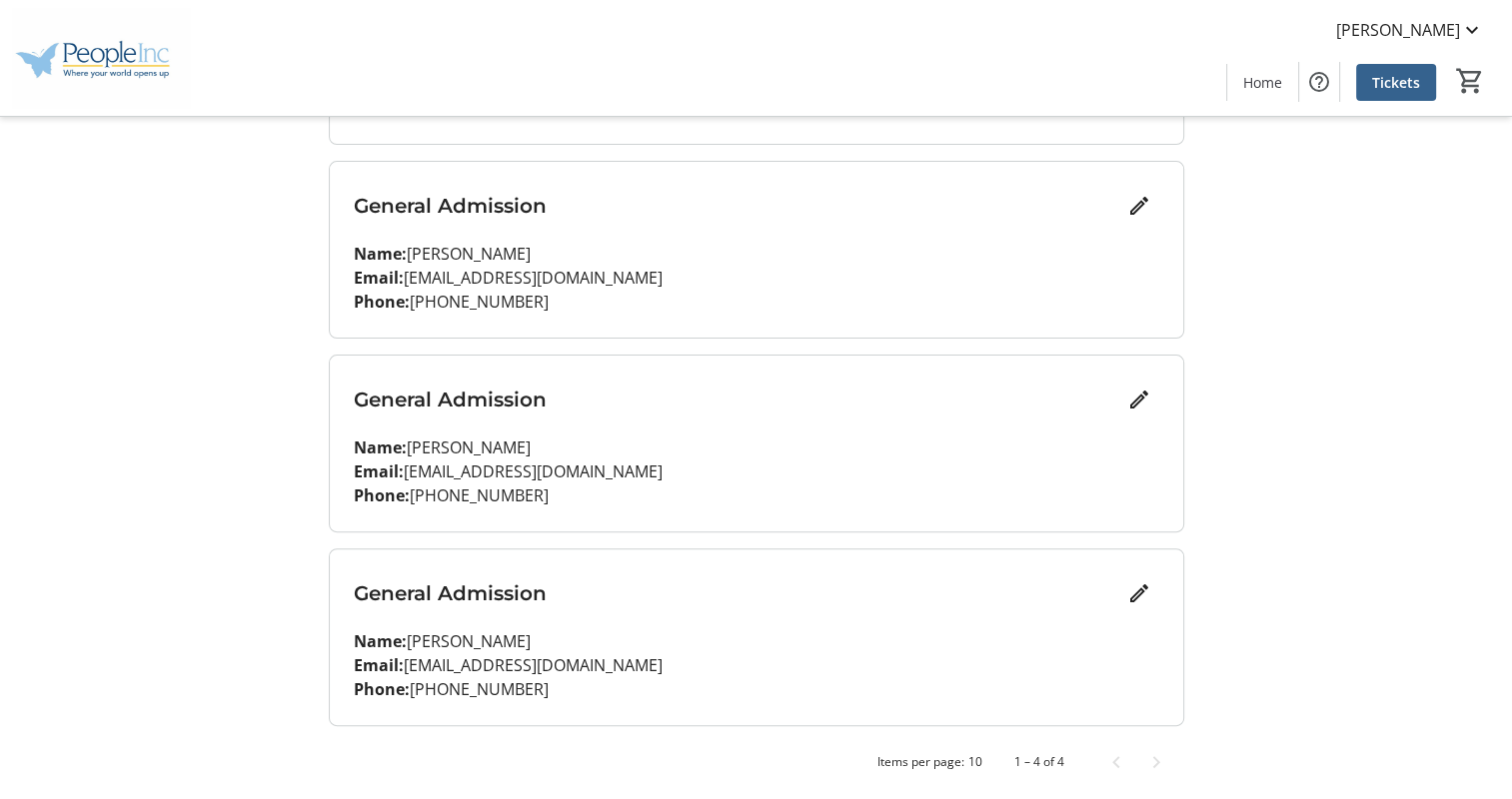 scroll, scrollTop: 424, scrollLeft: 0, axis: vertical 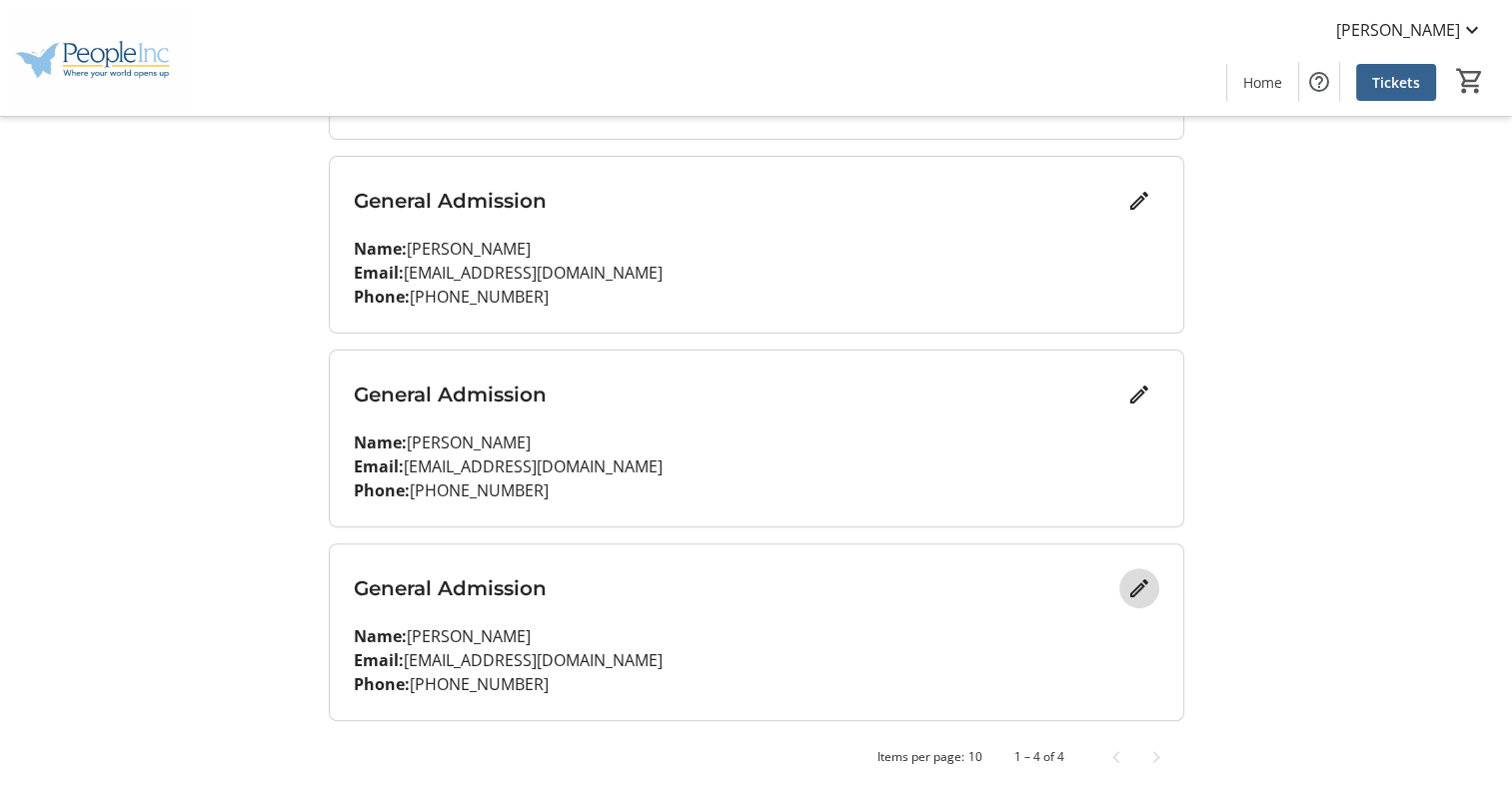 click 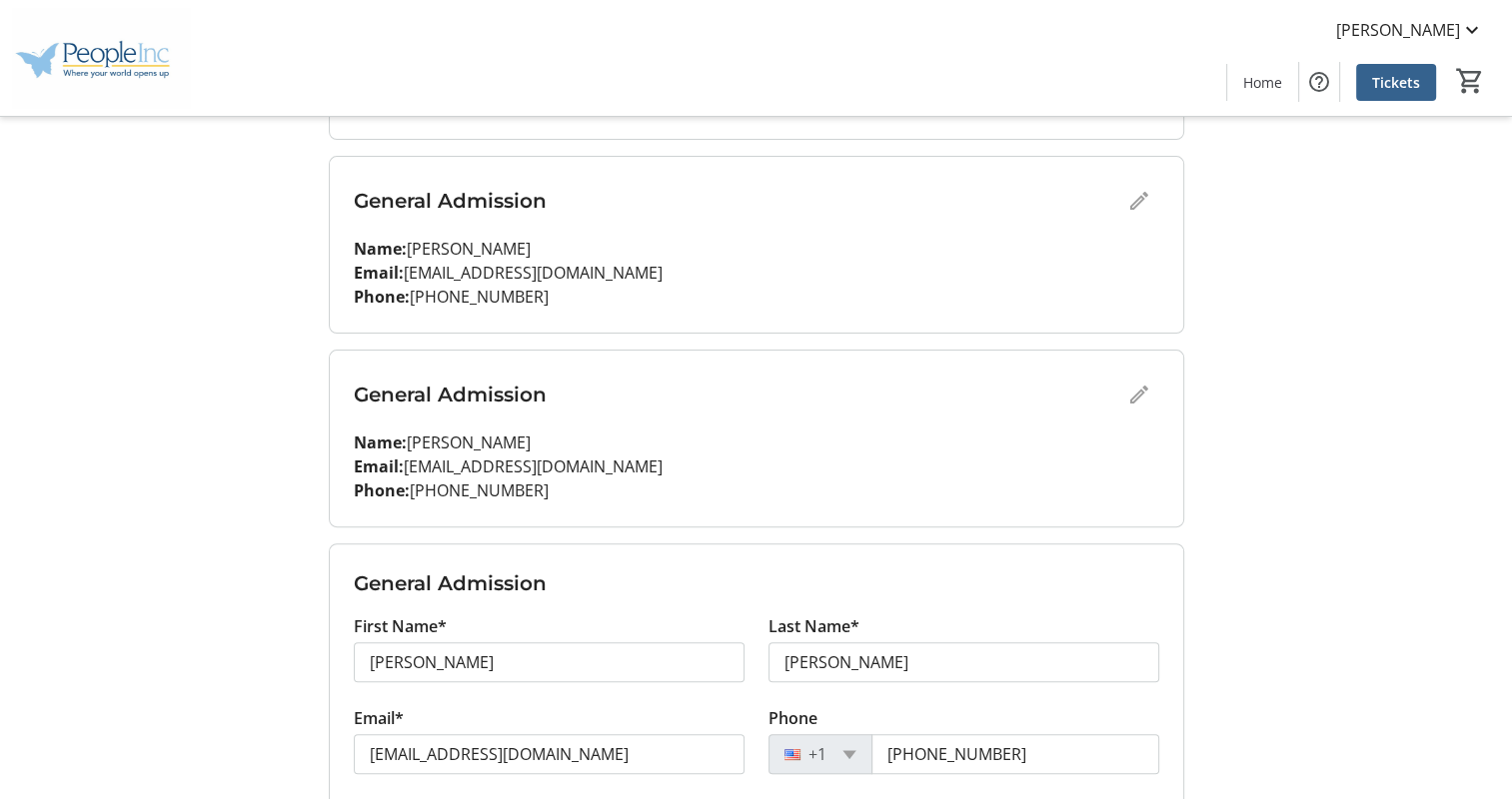 drag, startPoint x: 520, startPoint y: 748, endPoint x: 507, endPoint y: 739, distance: 15.811388 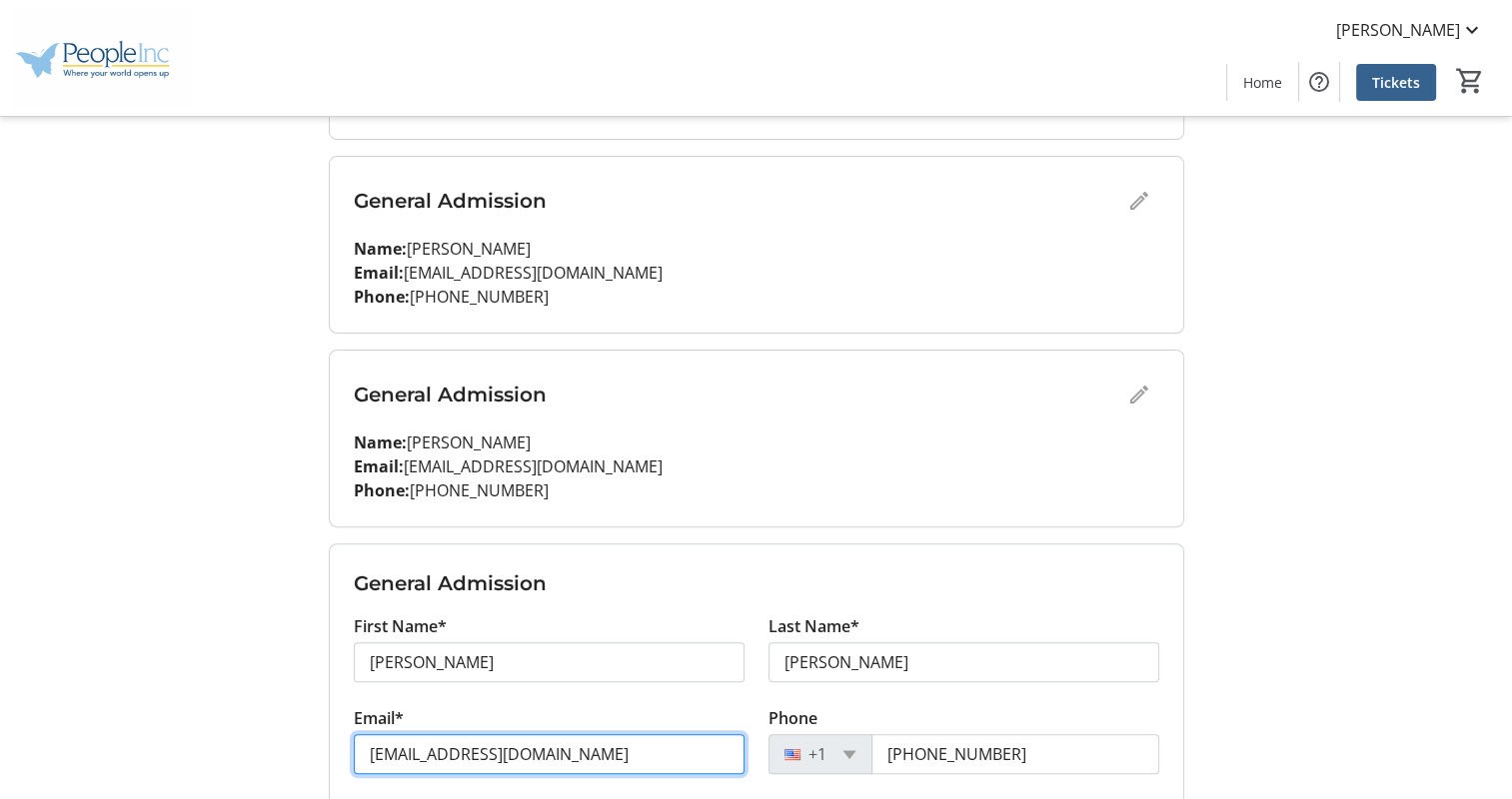 drag, startPoint x: 539, startPoint y: 756, endPoint x: 203, endPoint y: 687, distance: 343.01166 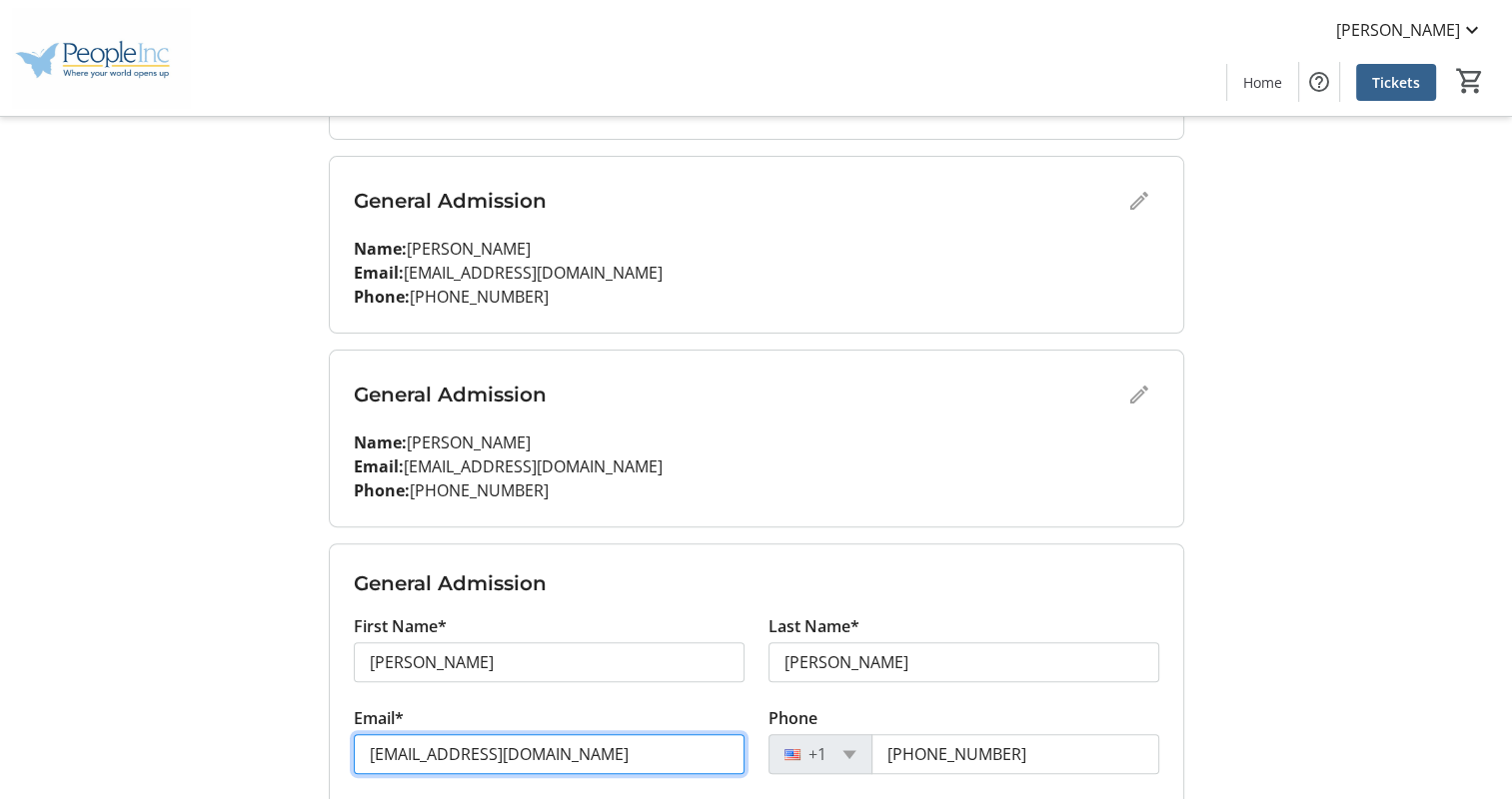 click on "My Event Tickets  Here you can enter guest details for each ticket. Purchased tickets are tickets you bought, while assigned tickets are tickets someone bought for you. Change the email on a ticket to assign it to a new guest. Only the purchaser can assign tickets.   Purchased Tickets  Assigned Tickets General Admission Name:   [PERSON_NAME] Email:   [EMAIL_ADDRESS][DOMAIN_NAME] Phone:   [PHONE_NUMBER] General Admission Name:   [PERSON_NAME] Email:   [EMAIL_ADDRESS][DOMAIN_NAME] Phone:   [PHONE_NUMBER] General Admission Name:   [PERSON_NAME] Email:   [EMAIL_ADDRESS][DOMAIN_NAME] Phone:   [PHONE_NUMBER] General Admission First Name* [PERSON_NAME] Last Name* [PERSON_NAME] Email* [EMAIL_ADDRESS][DOMAIN_NAME] Phone [PHONE_NUMBER] Company Name (Optional)  Save   Items per page:  10  1 – 4 of 4" 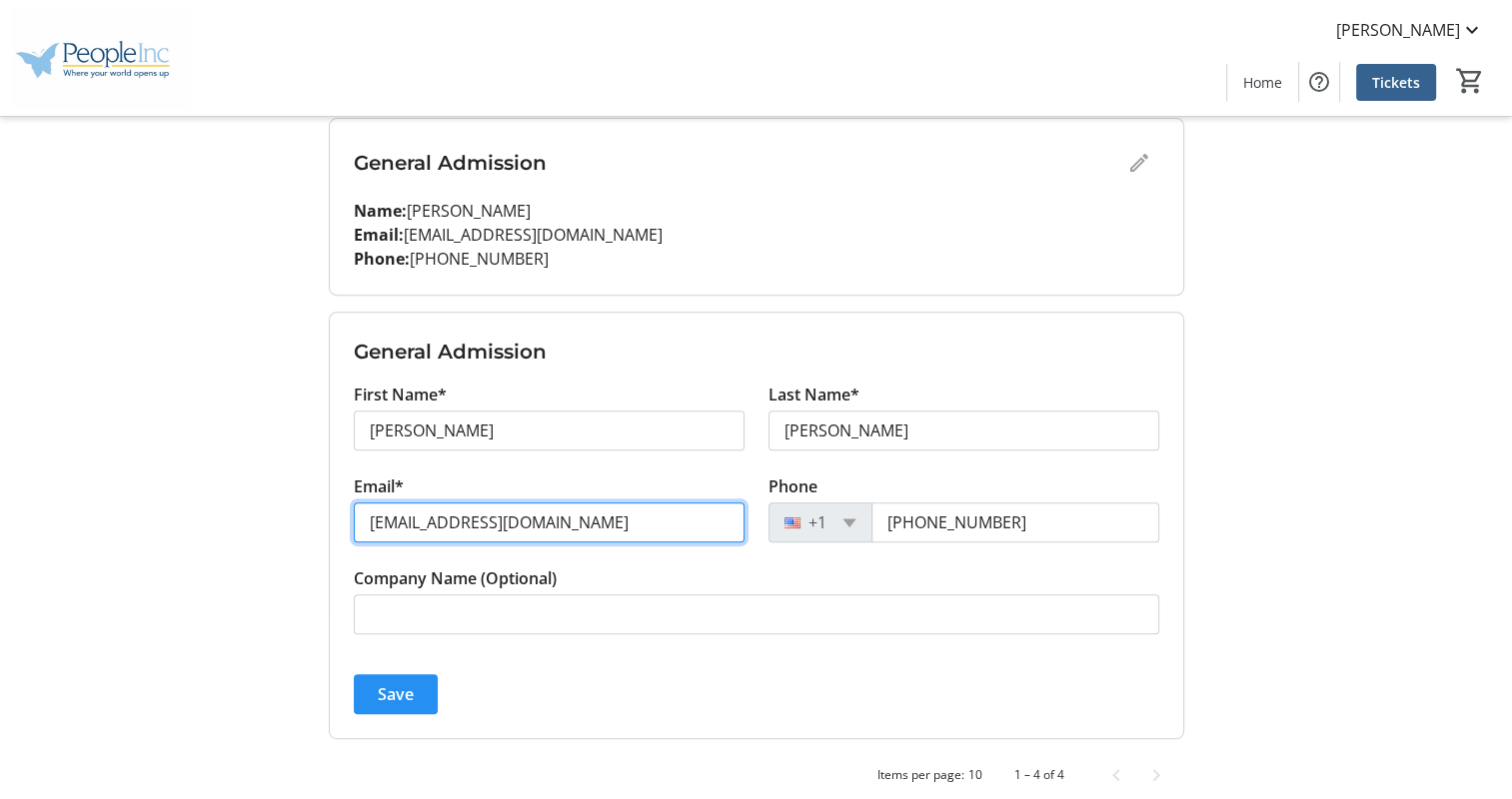 scroll, scrollTop: 674, scrollLeft: 0, axis: vertical 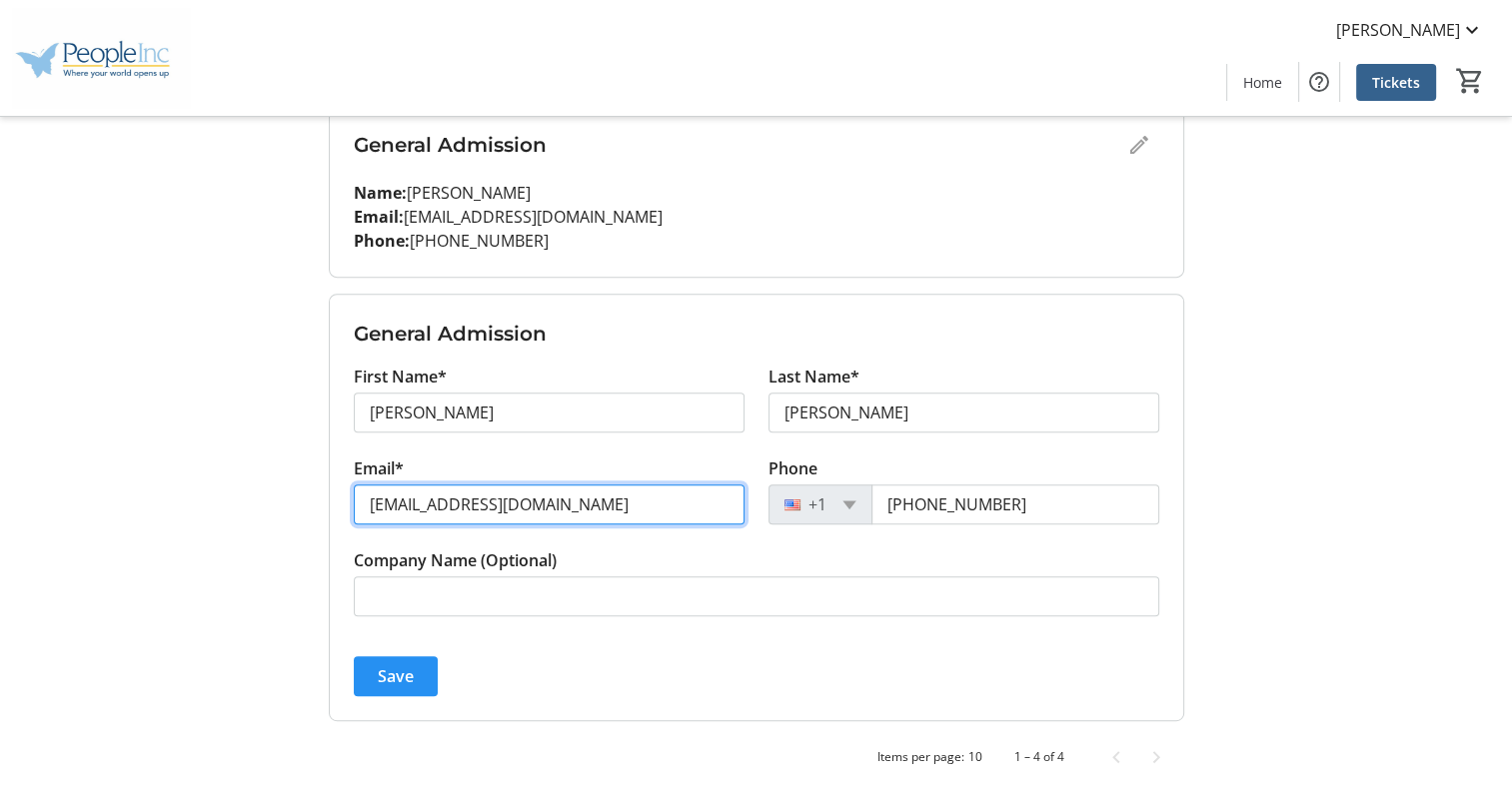 type on "[EMAIL_ADDRESS][DOMAIN_NAME]" 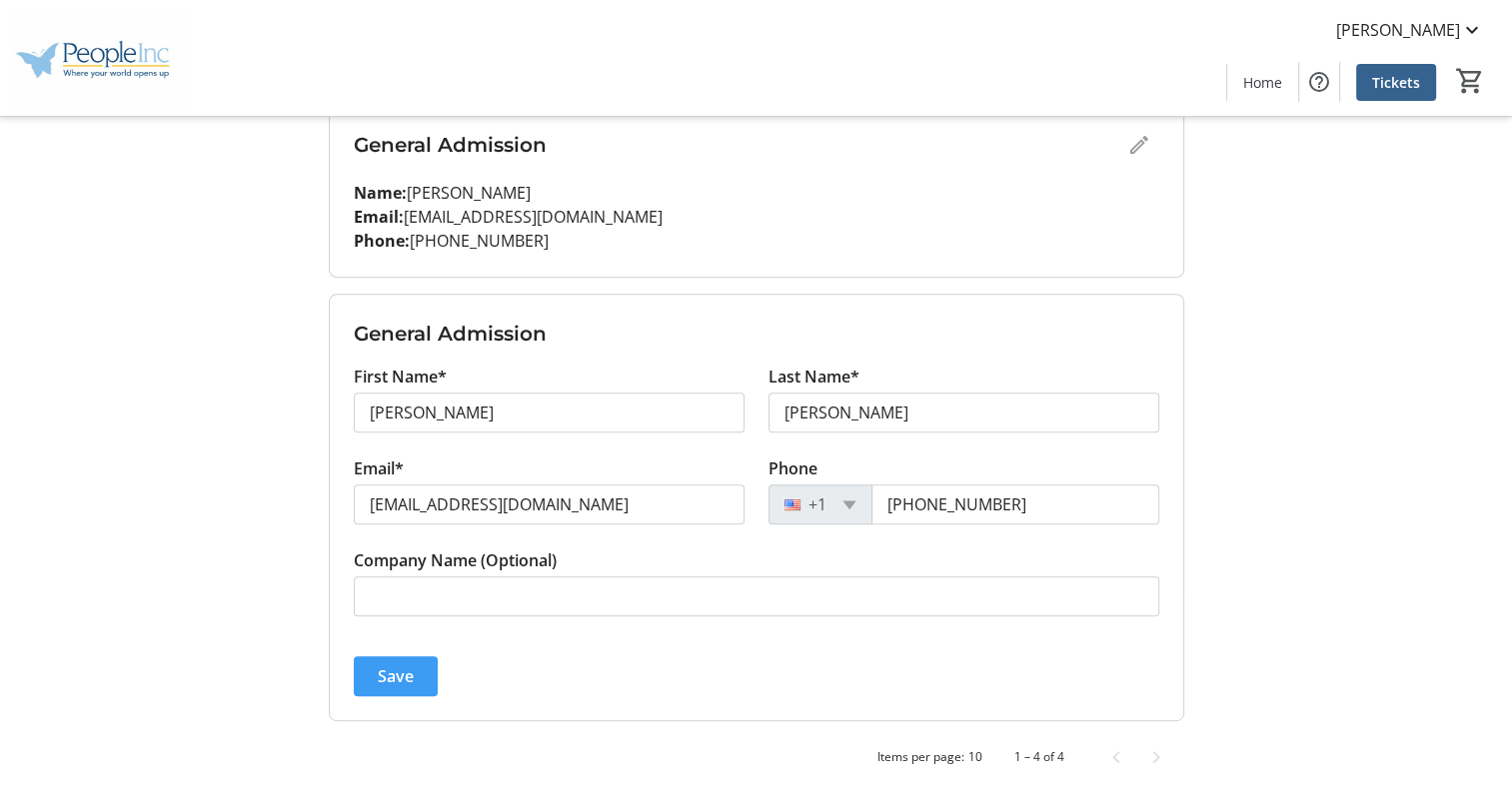 click 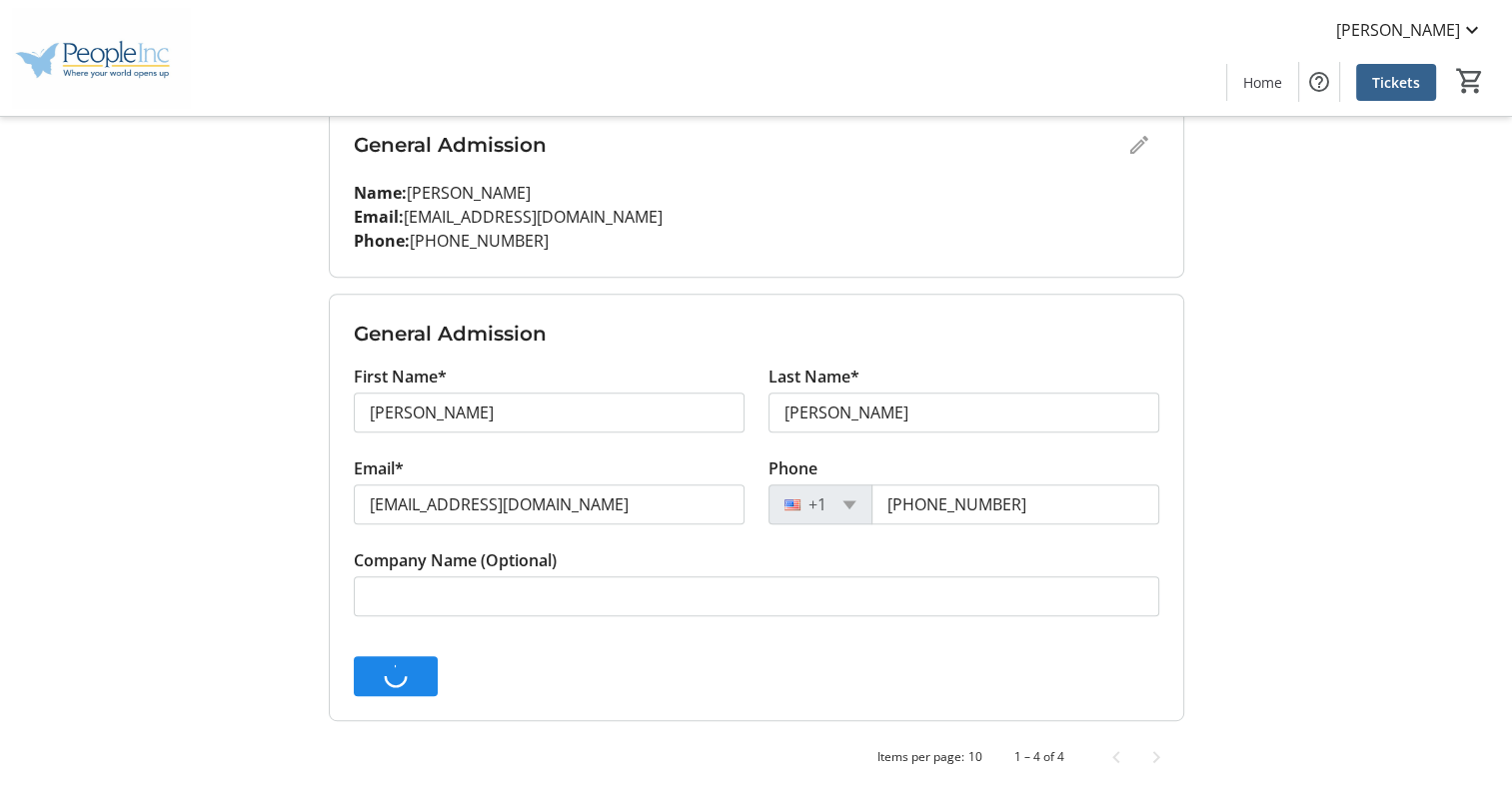 scroll, scrollTop: 424, scrollLeft: 0, axis: vertical 